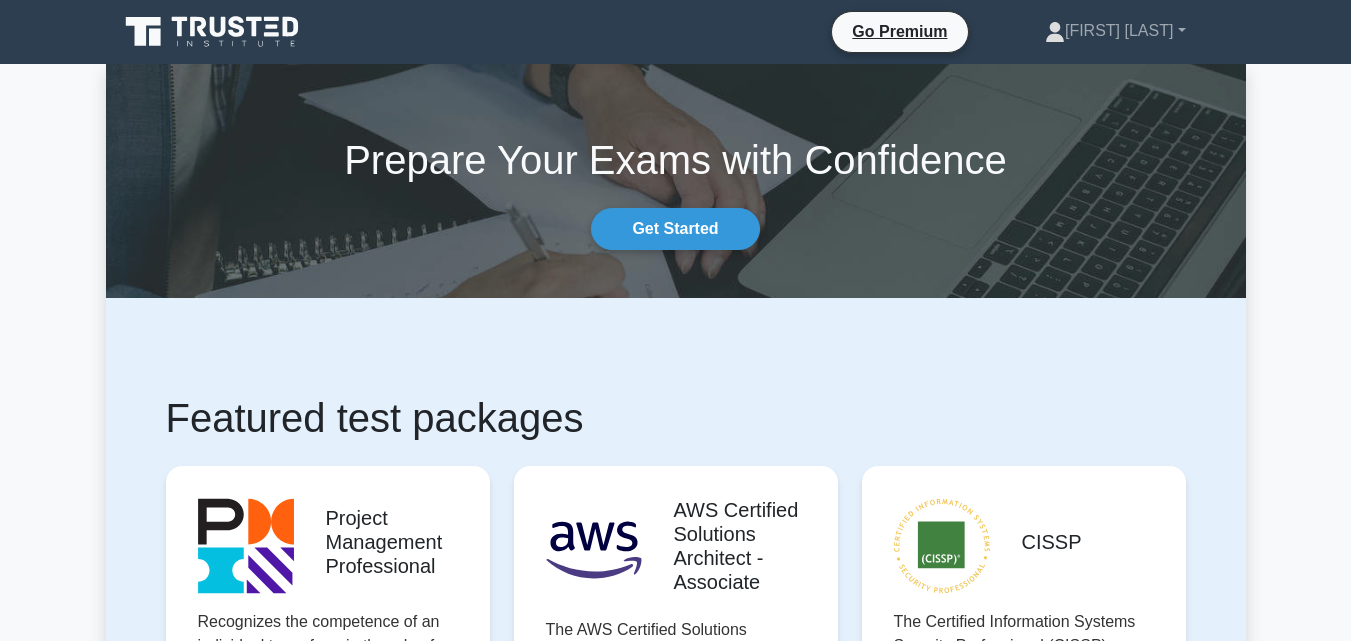 scroll, scrollTop: 0, scrollLeft: 0, axis: both 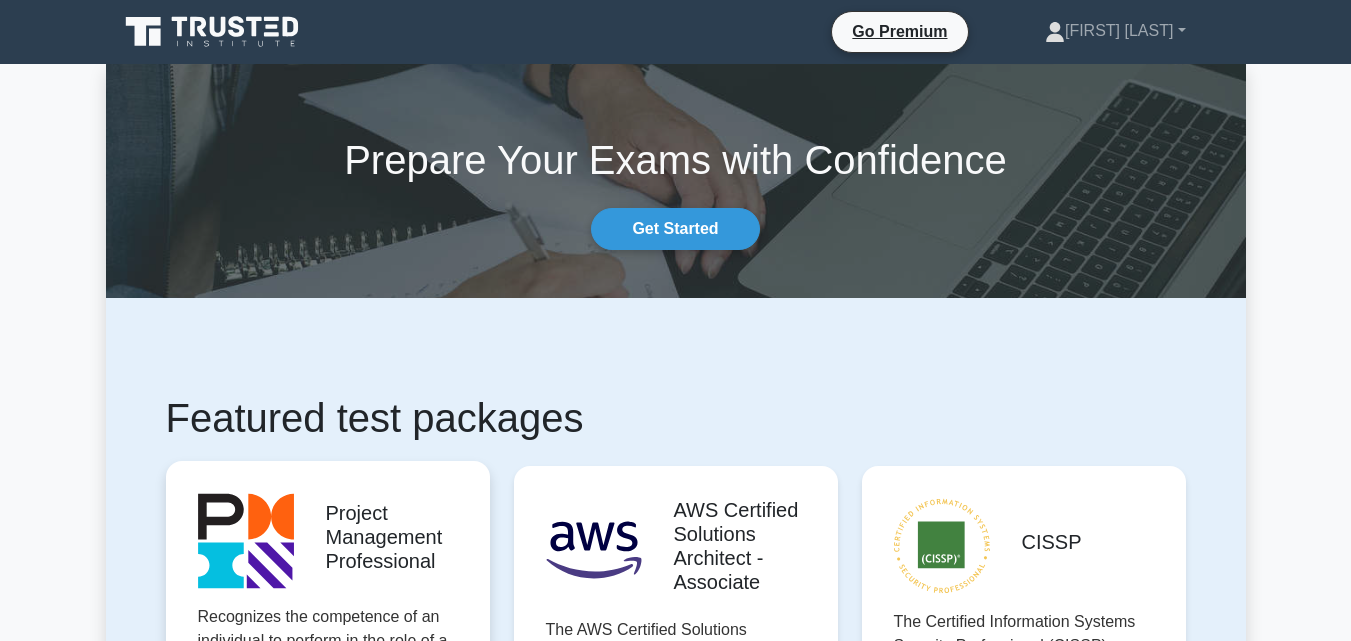 click on "Start practicing" at bounding box center (327, 762) 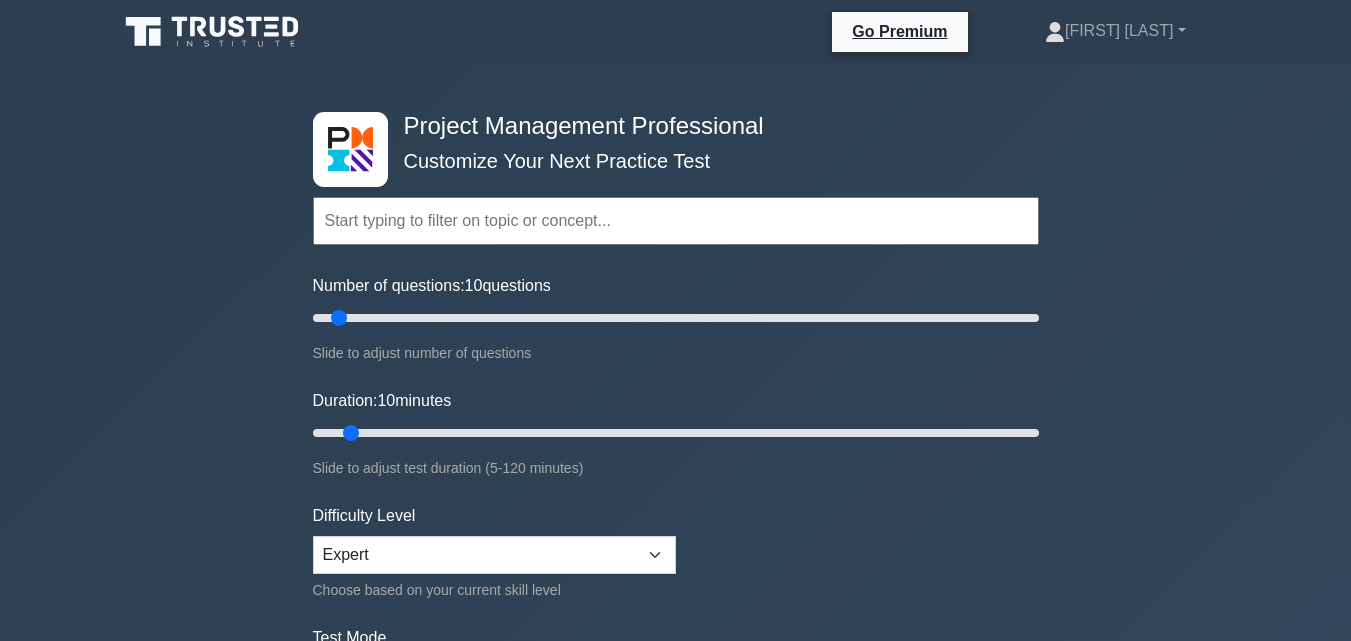 scroll, scrollTop: 0, scrollLeft: 0, axis: both 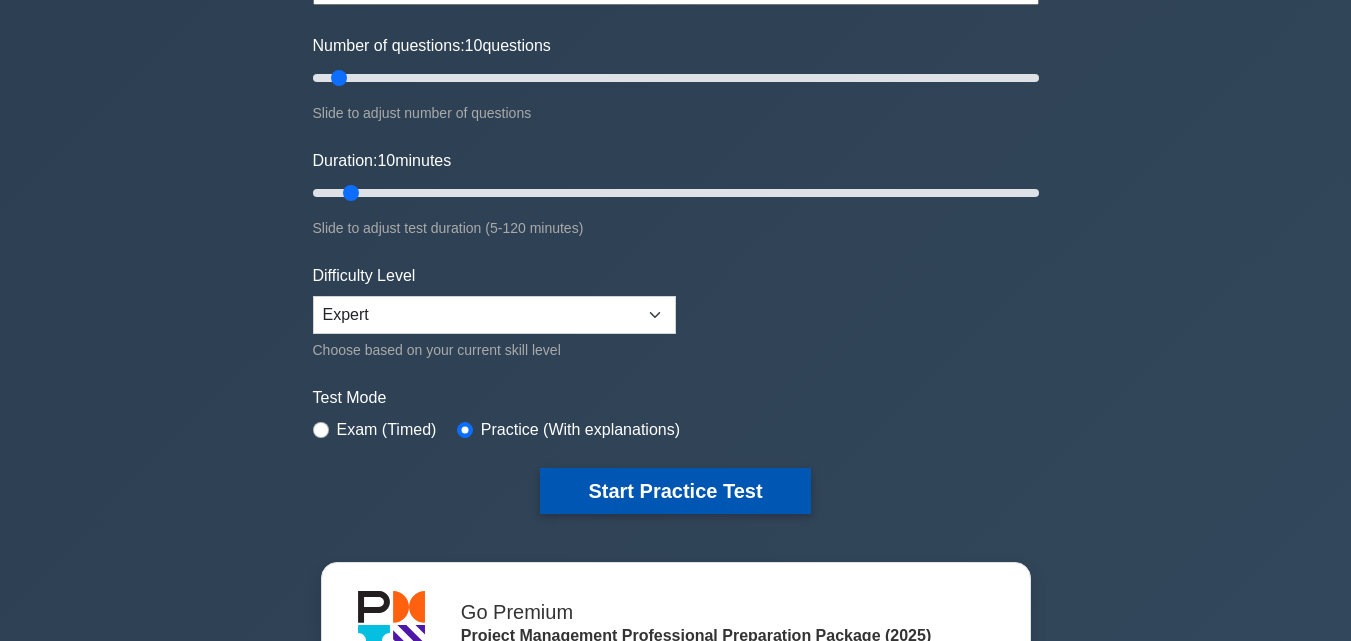click on "Start Practice Test" at bounding box center (675, 491) 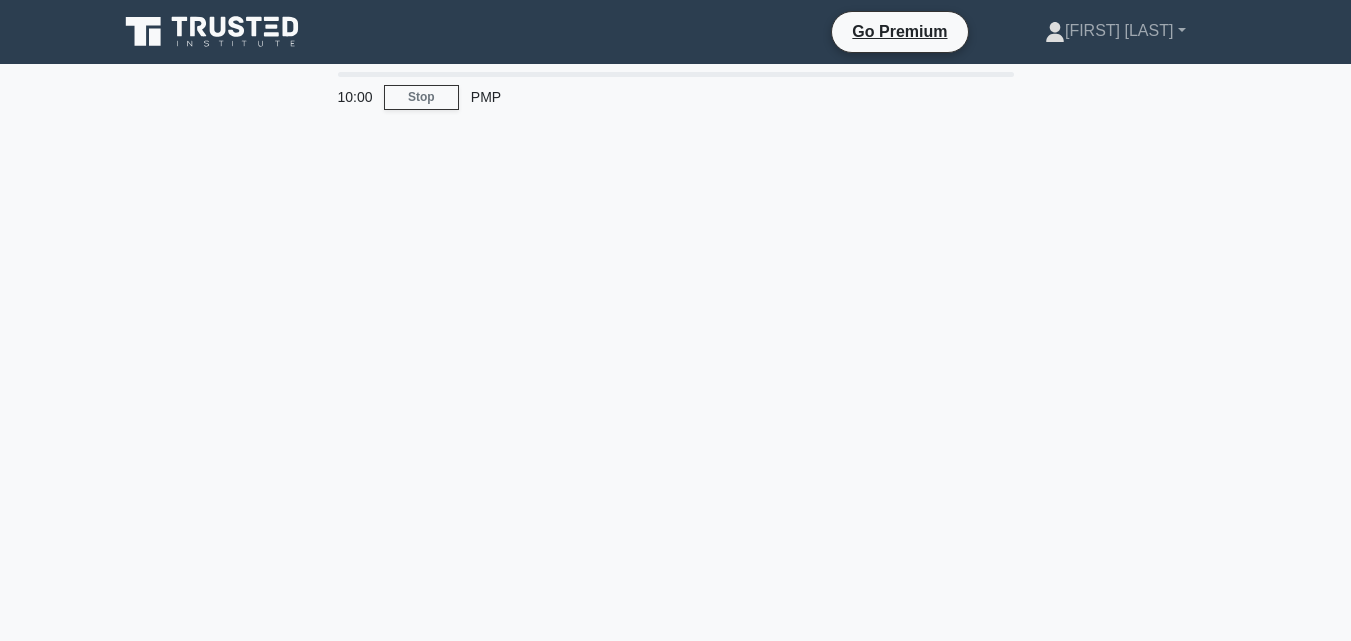 scroll, scrollTop: 0, scrollLeft: 0, axis: both 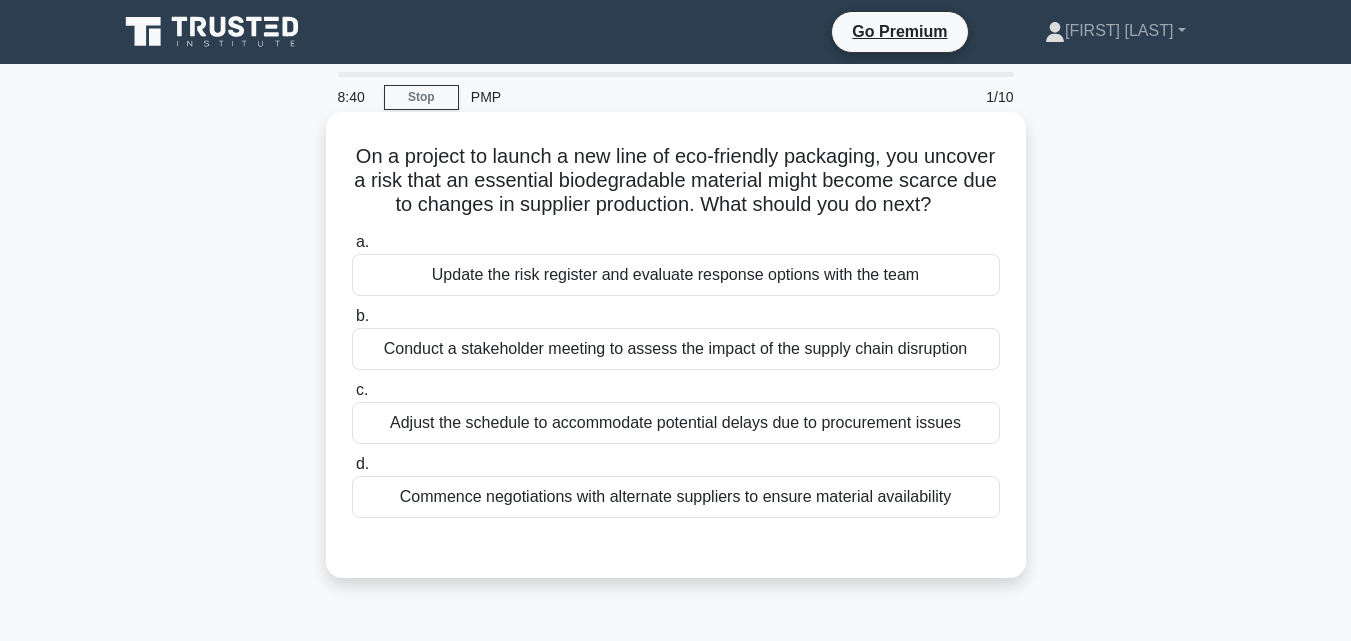 click on "Commence negotiations with alternate suppliers to ensure material availability" at bounding box center (676, 497) 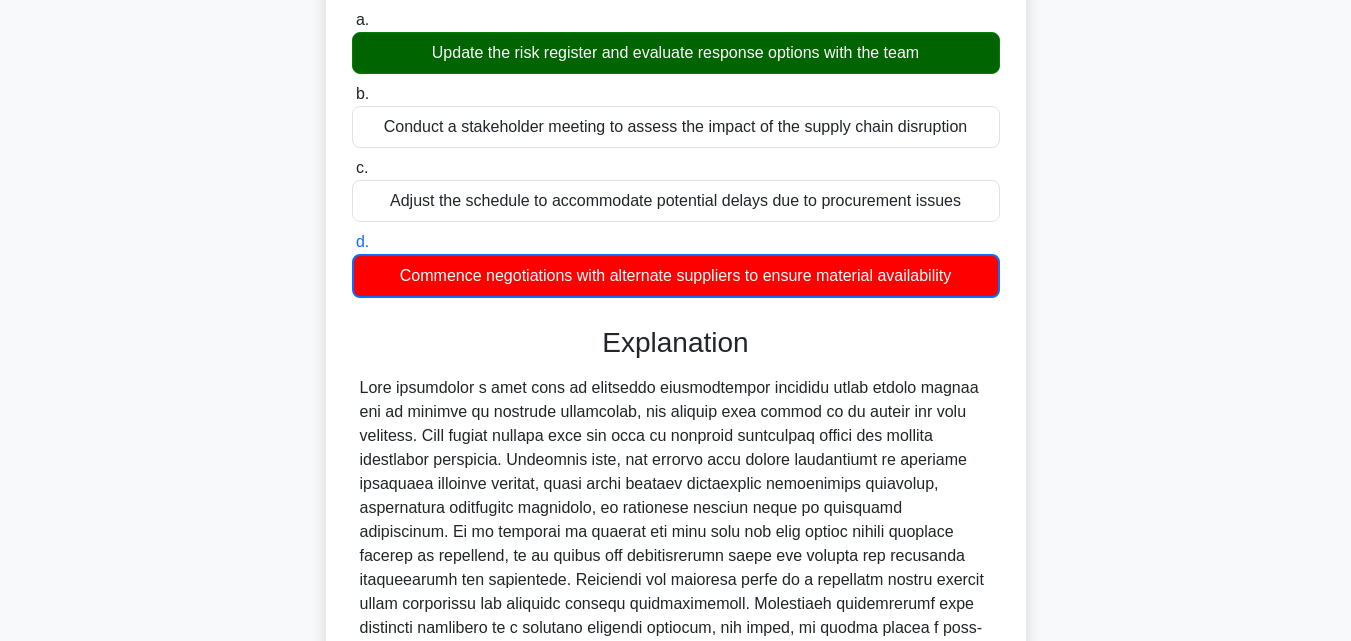 scroll, scrollTop: 307, scrollLeft: 0, axis: vertical 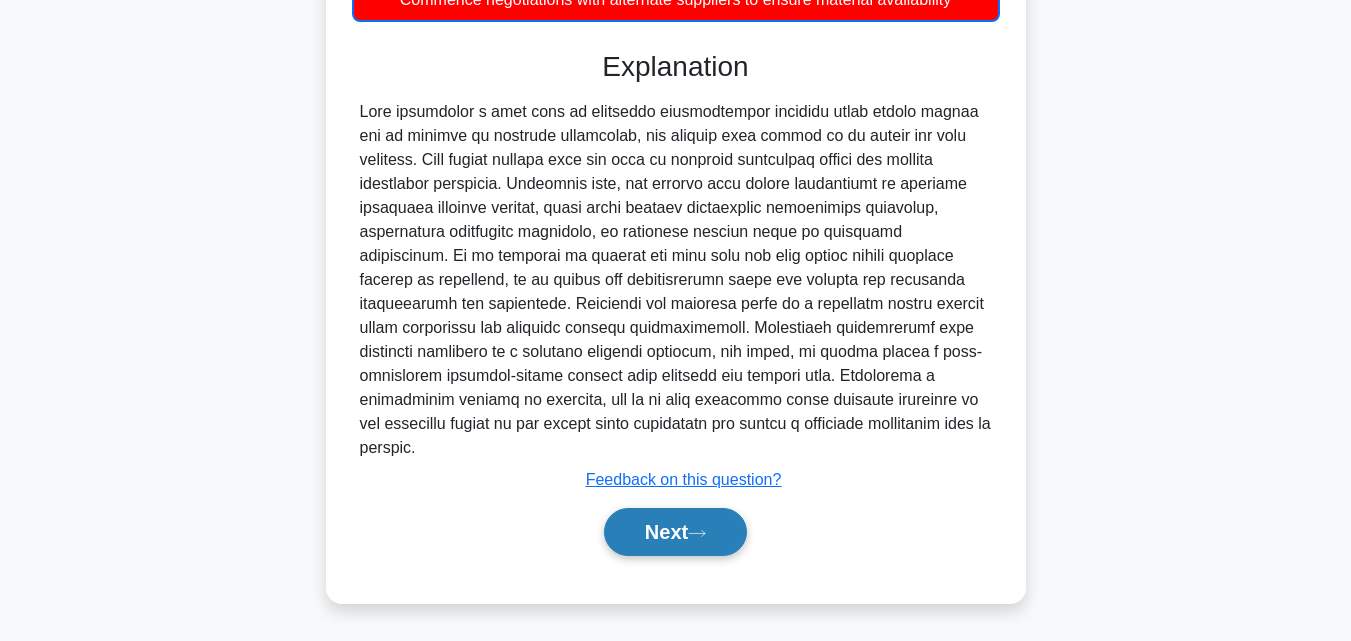 click on "Next" at bounding box center (675, 532) 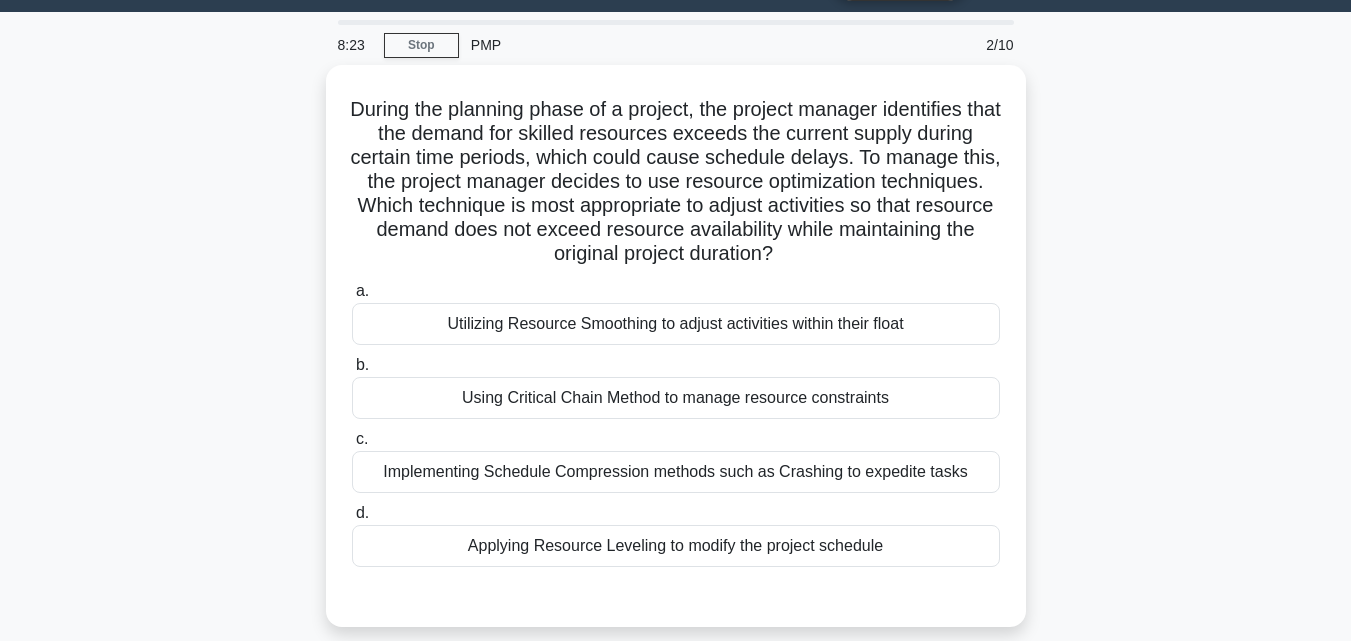 scroll, scrollTop: 19, scrollLeft: 0, axis: vertical 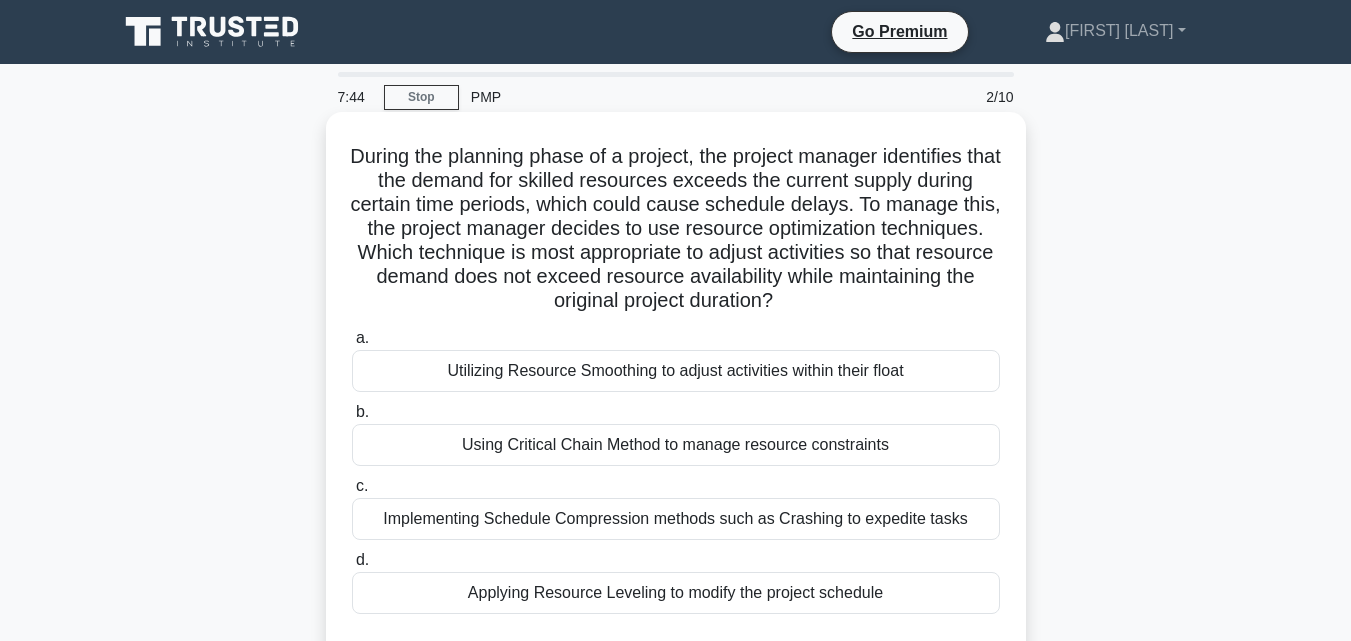 click on "Using Critical Chain Method to manage resource constraints" at bounding box center (676, 445) 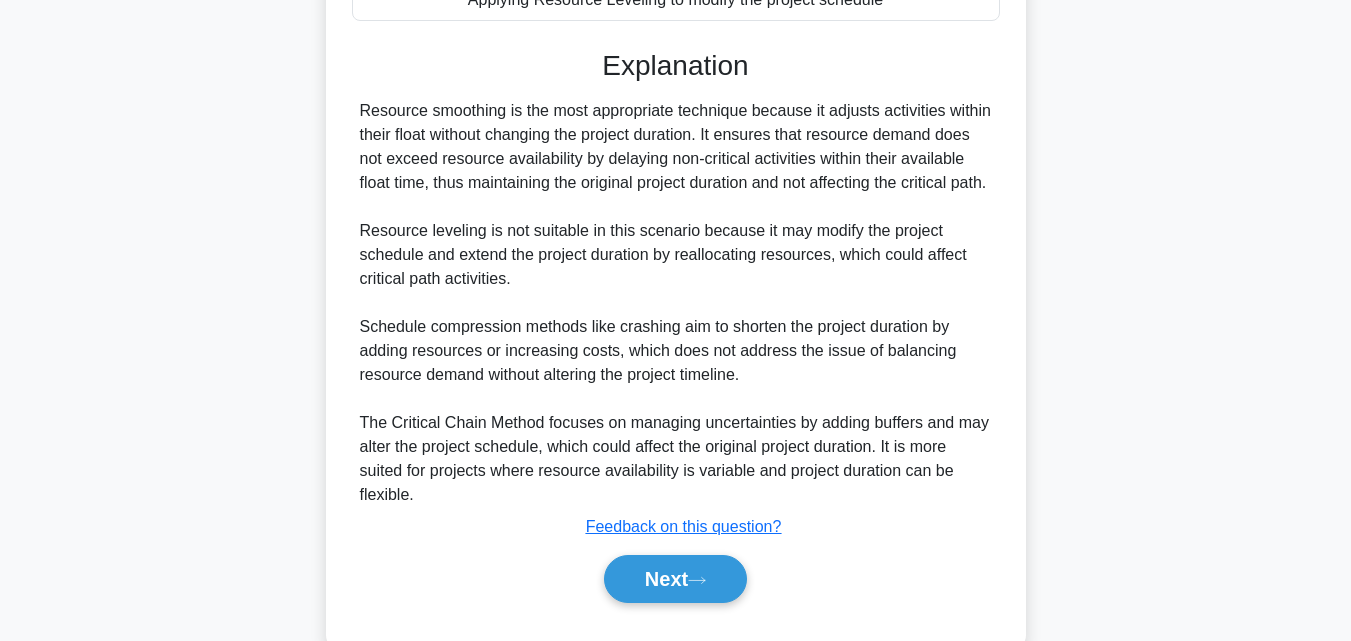scroll, scrollTop: 667, scrollLeft: 0, axis: vertical 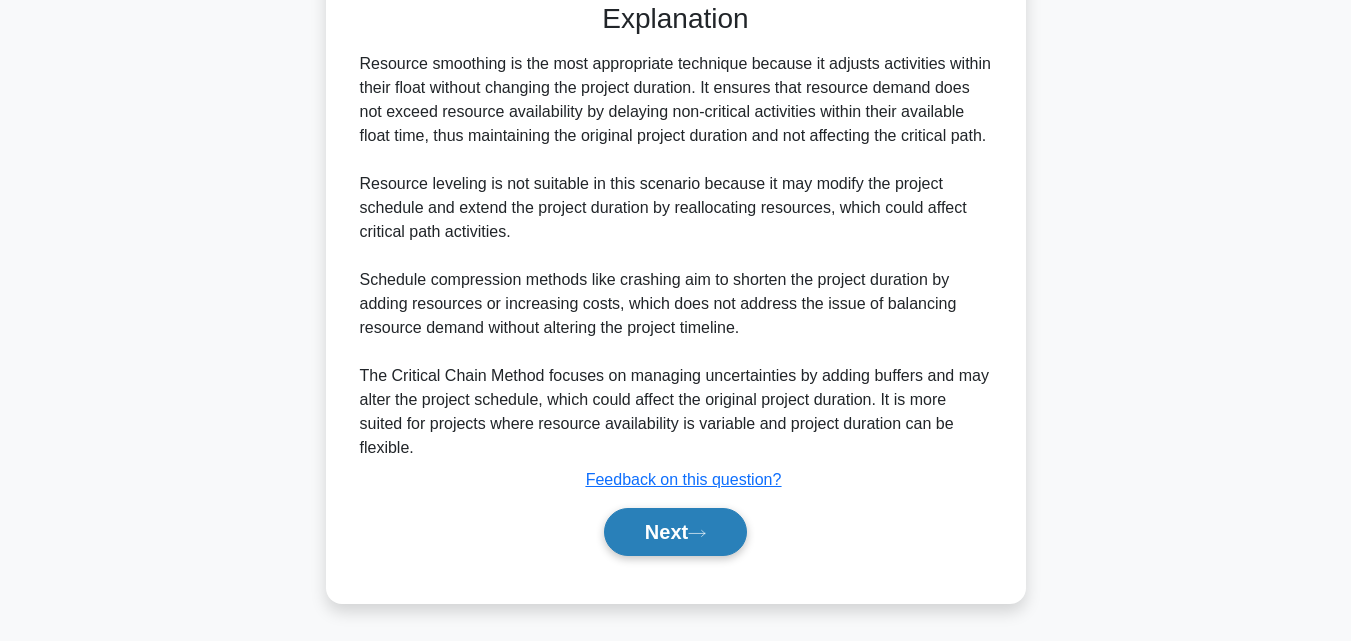 click on "Next" at bounding box center [675, 532] 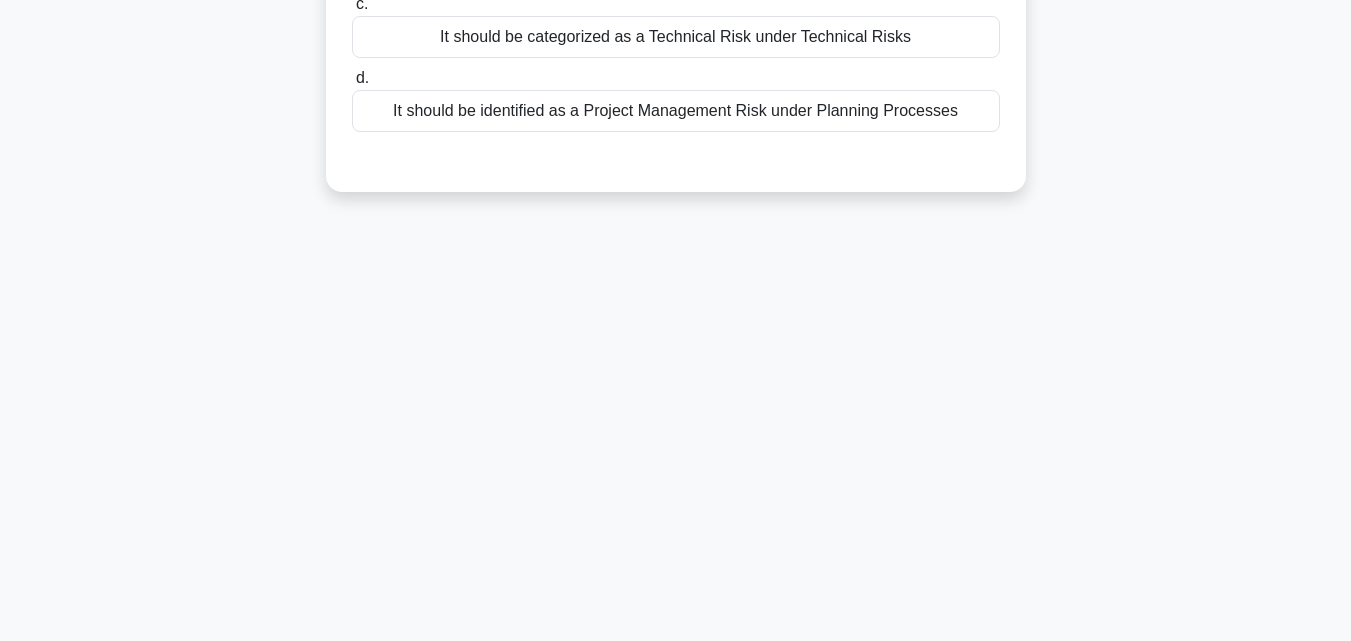 scroll, scrollTop: 439, scrollLeft: 0, axis: vertical 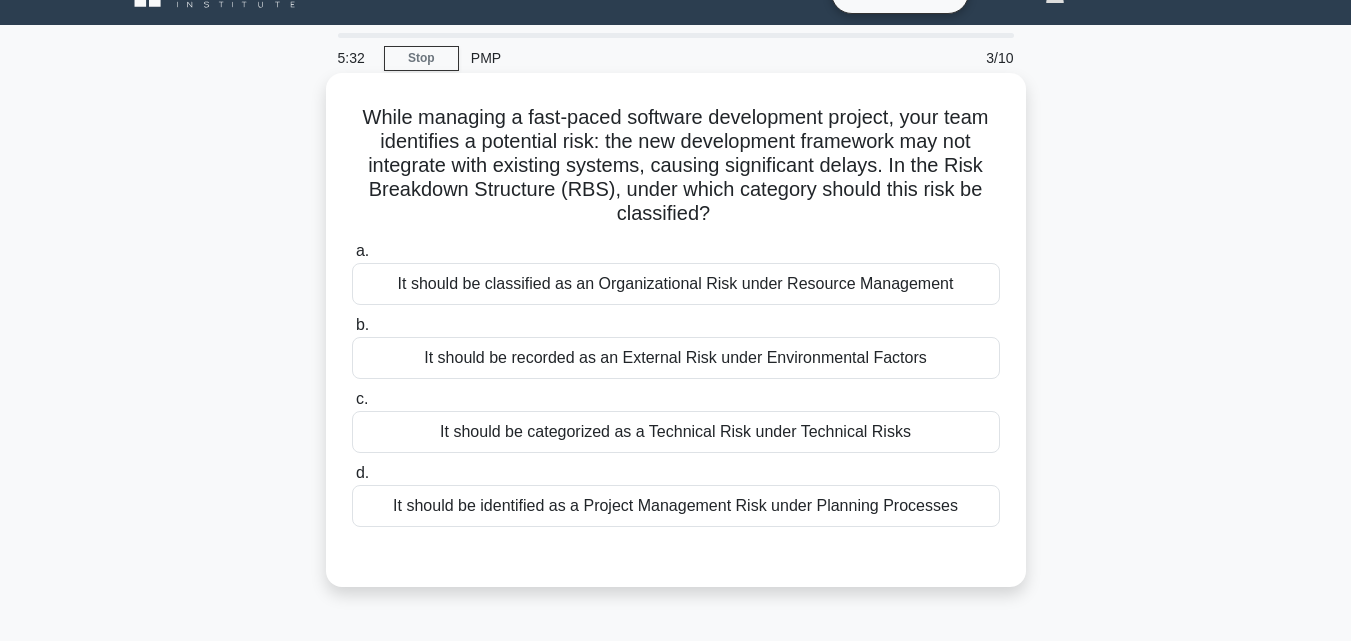 click on "It should be identified as a Project Management Risk under Planning Processes" at bounding box center [676, 506] 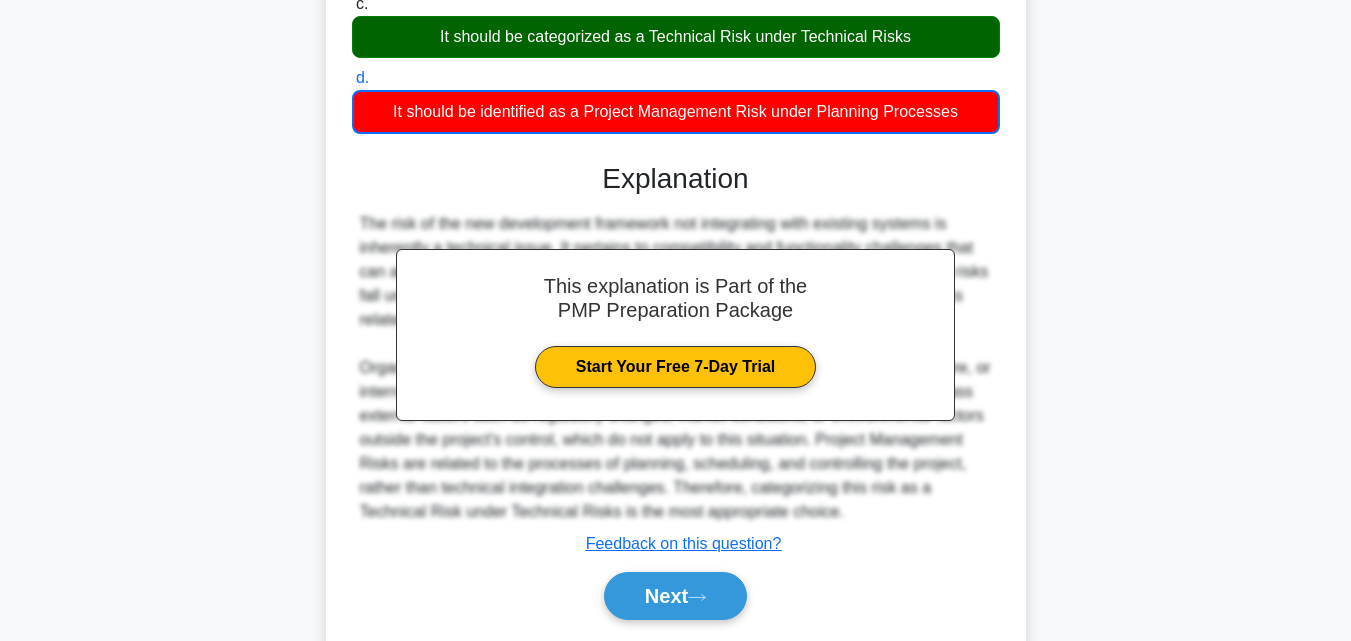 scroll, scrollTop: 499, scrollLeft: 0, axis: vertical 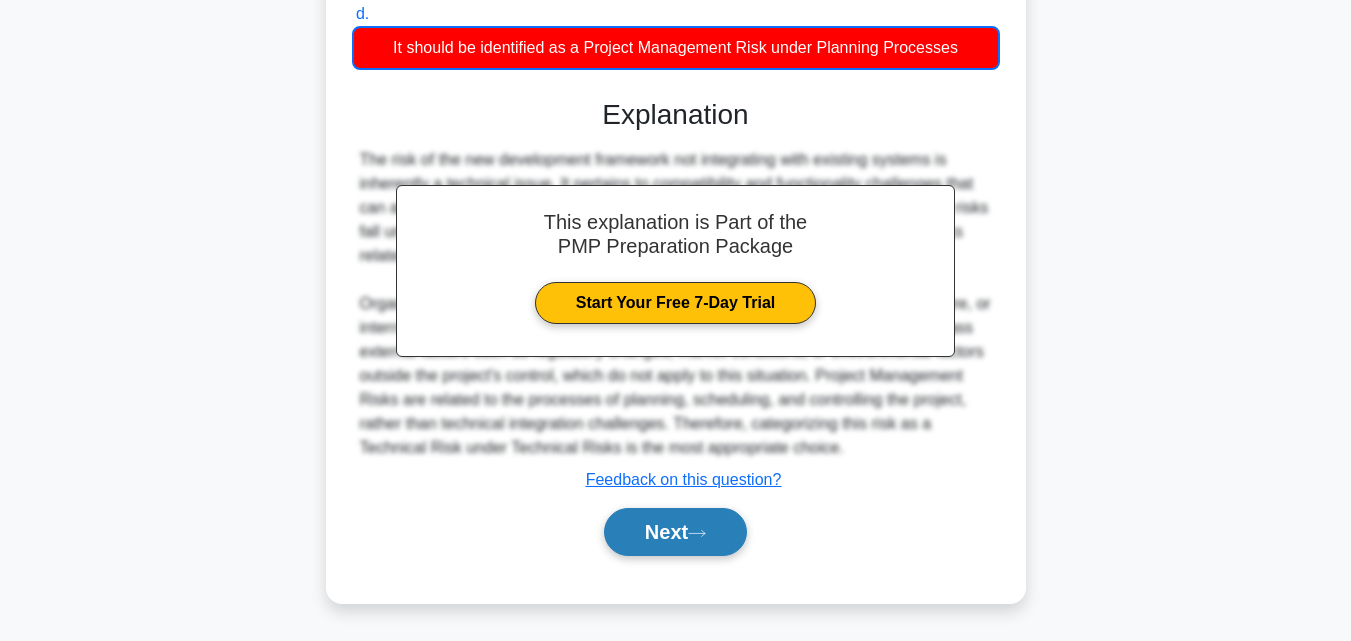click on "Next" at bounding box center [675, 532] 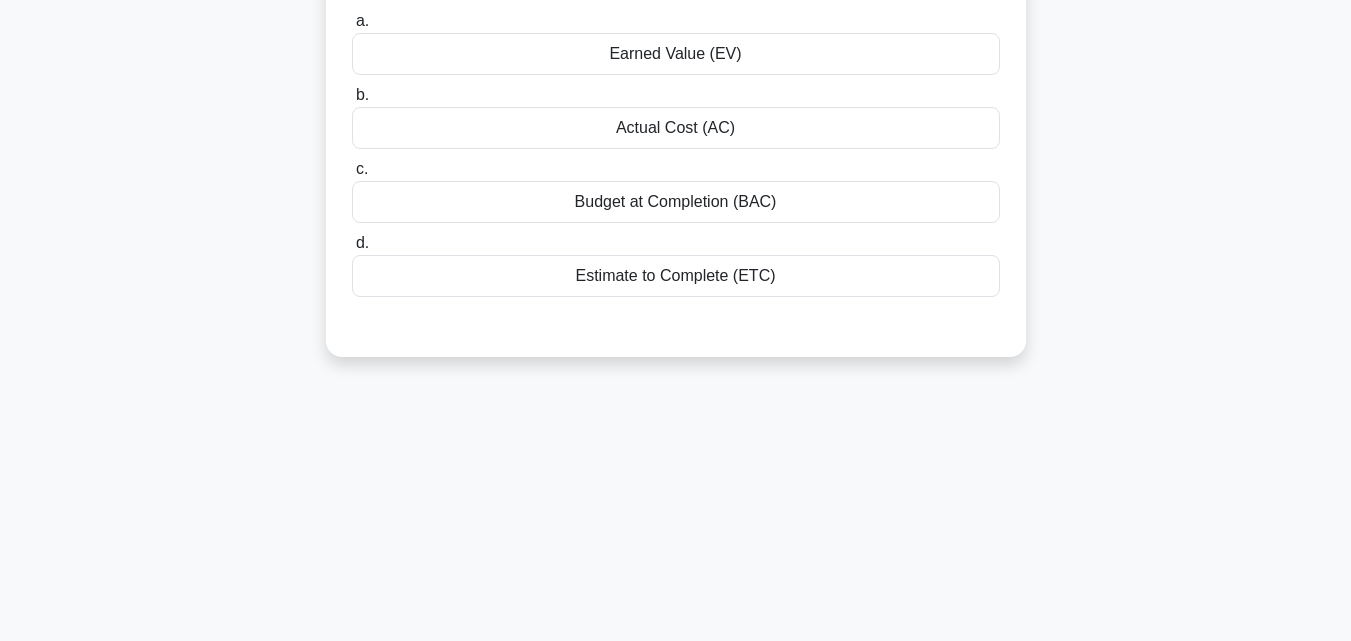 scroll, scrollTop: 39, scrollLeft: 0, axis: vertical 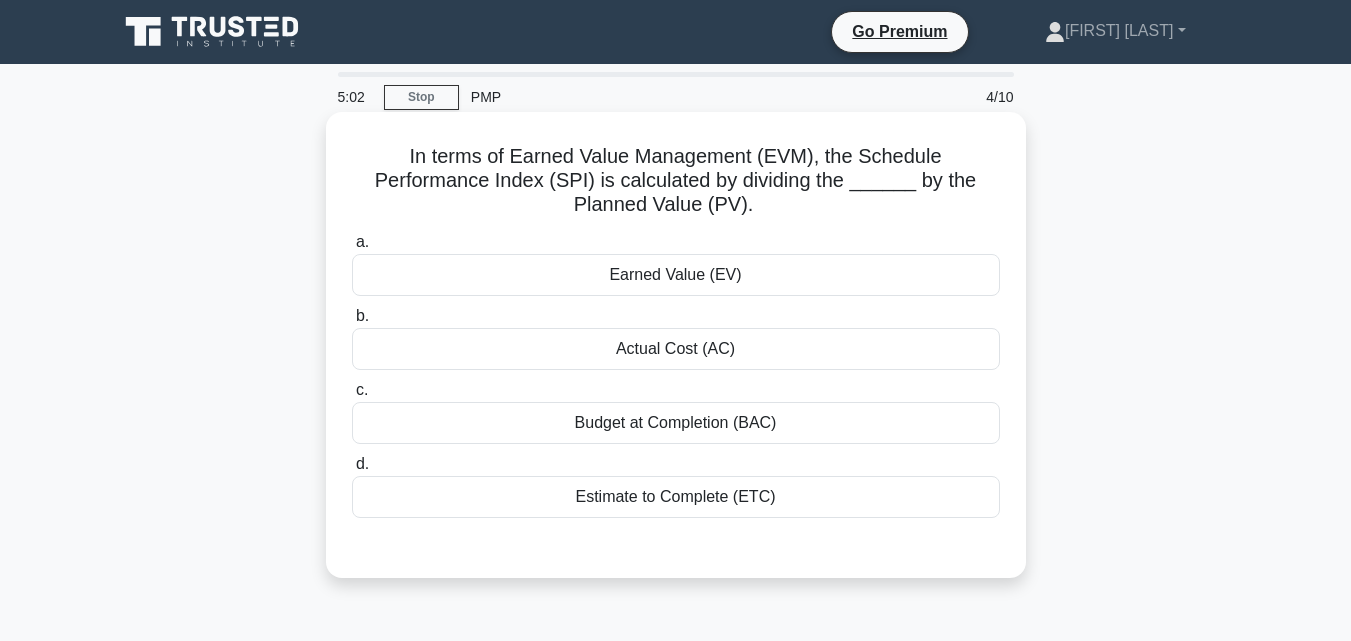 click on "Earned Value (EV)" at bounding box center [676, 275] 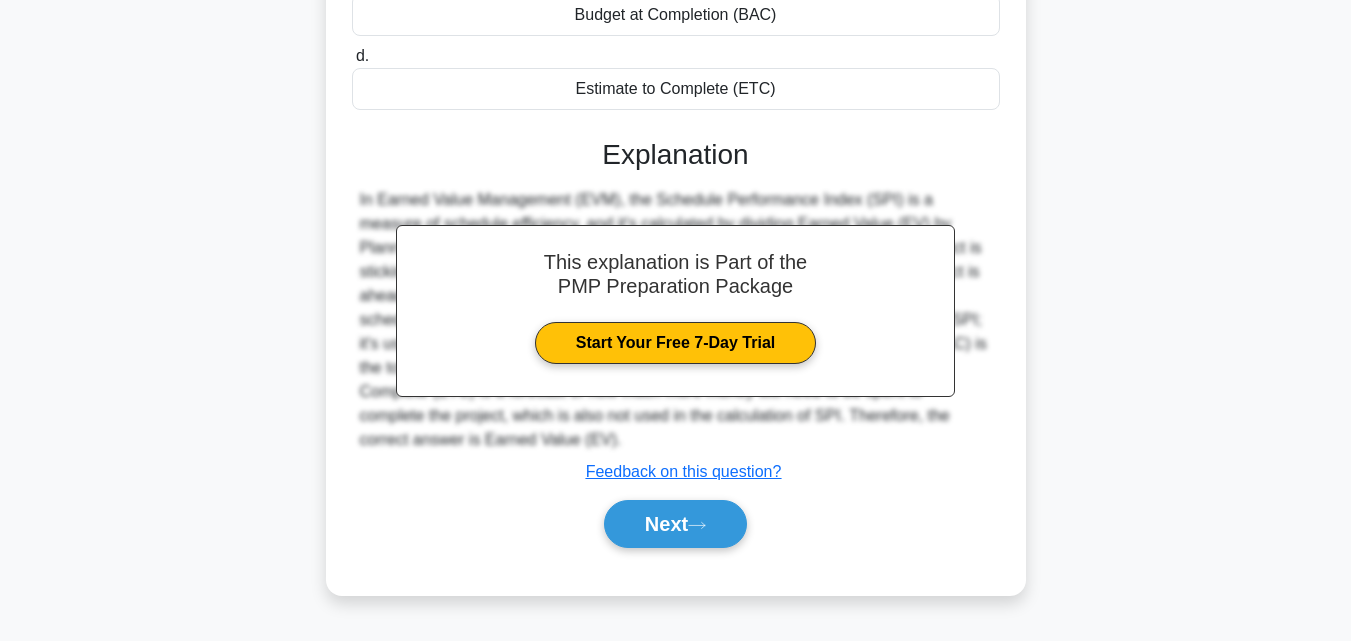 scroll, scrollTop: 439, scrollLeft: 0, axis: vertical 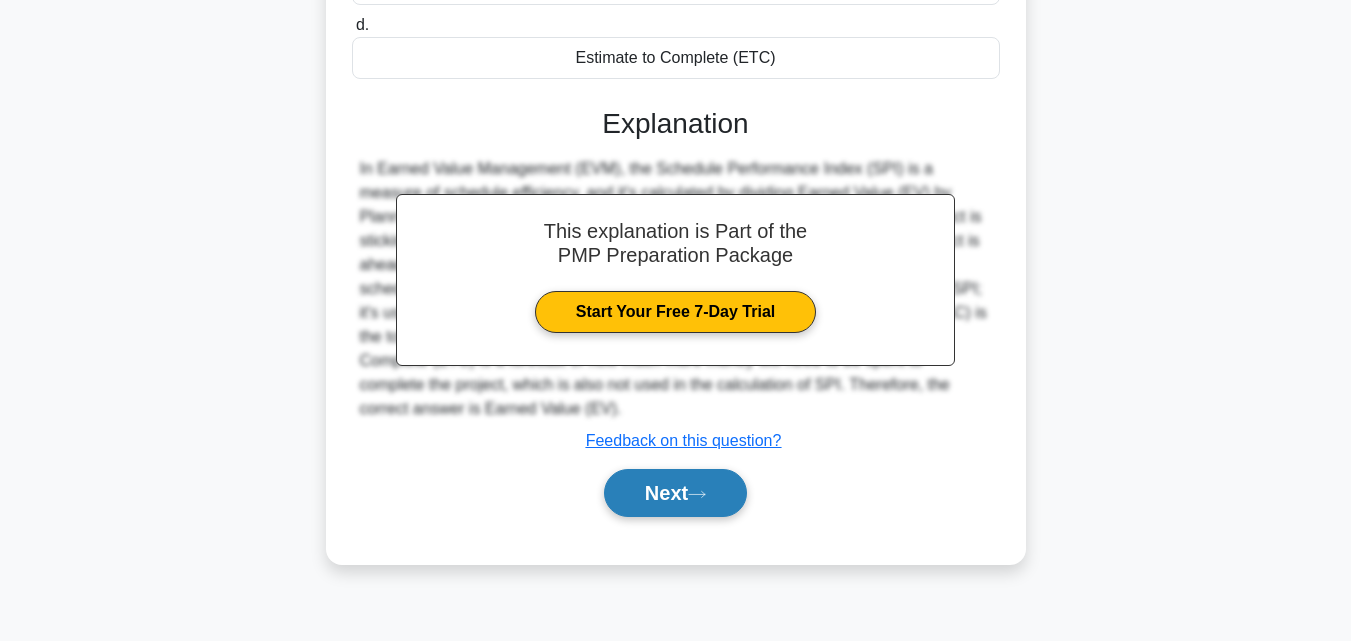 click on "Next" at bounding box center (675, 493) 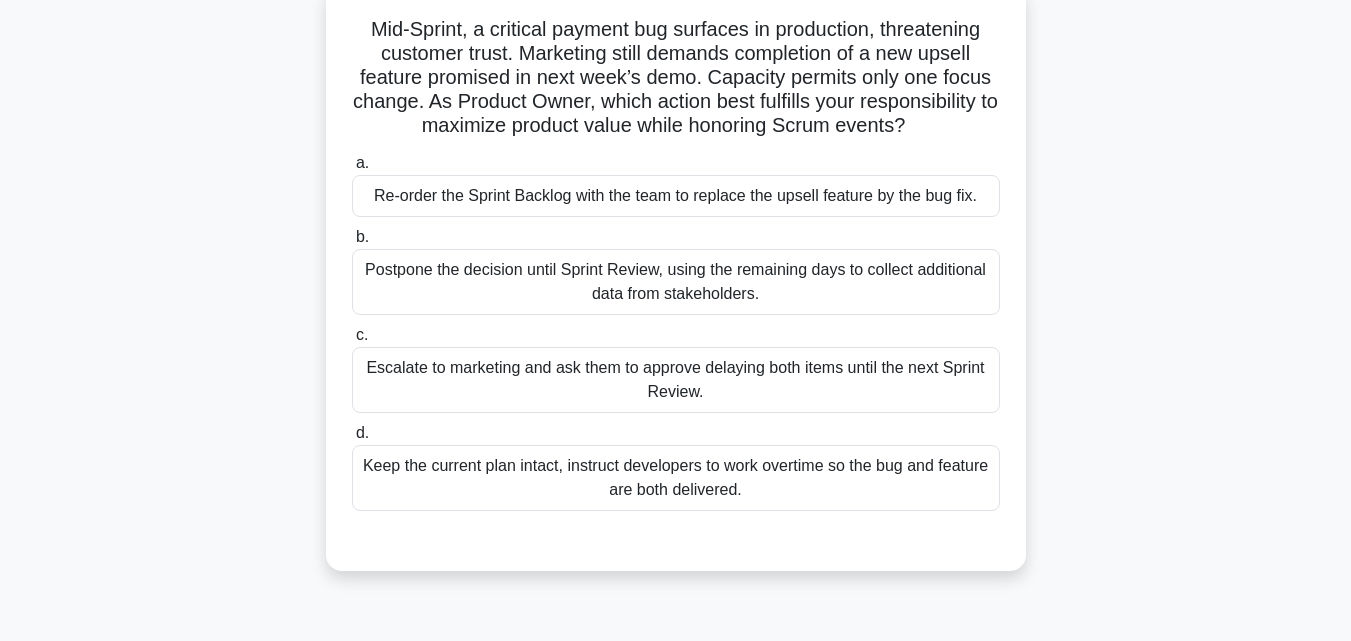 scroll, scrollTop: 52, scrollLeft: 0, axis: vertical 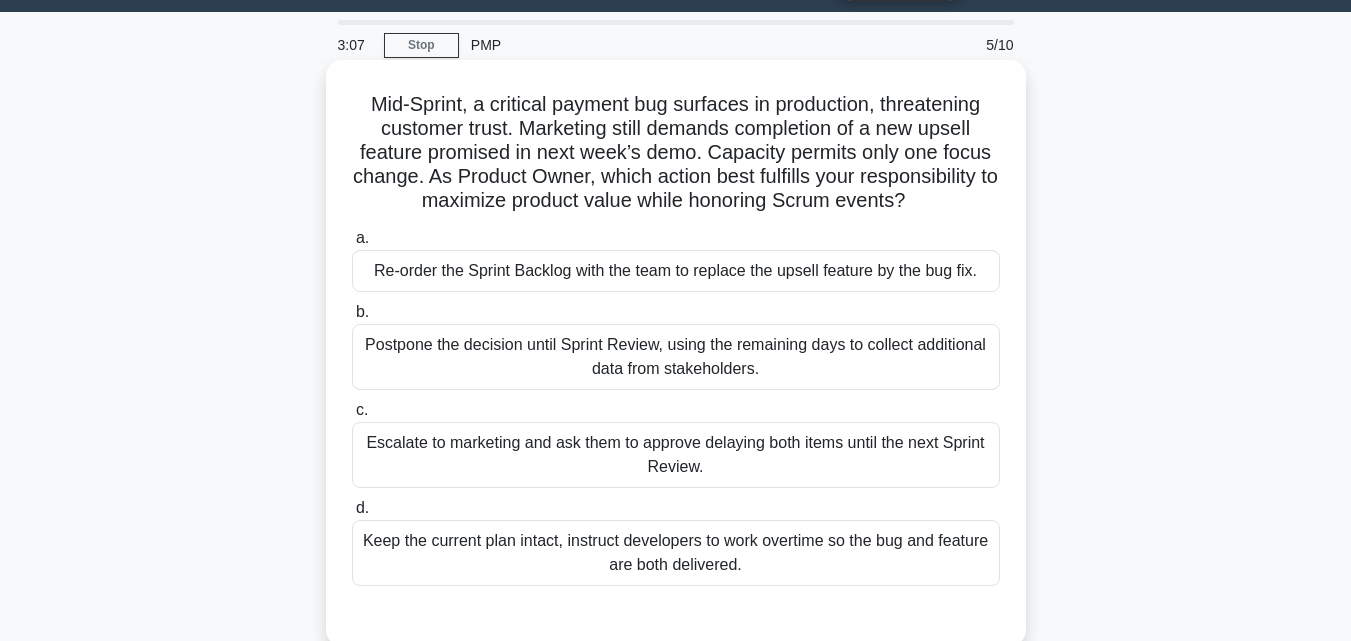 click on "Re-order the Sprint Backlog with the team to replace the upsell feature by the bug fix." at bounding box center (676, 271) 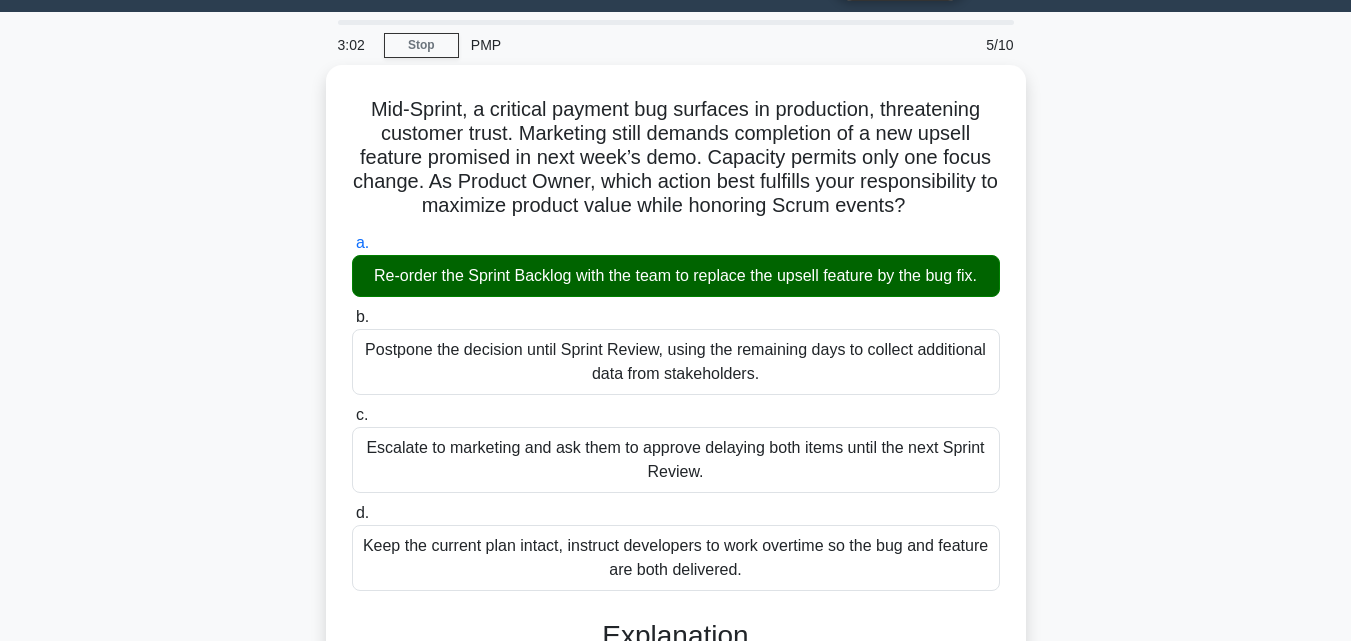 click on "3:02
Stop
PMP
5/10
Mid-Sprint, a critical payment bug surfaces in production, threatening customer trust. Marketing still demands completion of a new upsell feature promised in next week’s demo. Capacity permits only one focus change. As Product Owner, which action best fulfills your responsibility to maximize product value while honoring Scrum events?
.spinner_0XTQ{transform-origin:center;animation:spinner_y6GP .75s linear infinite}@keyframes spinner_y6GP{100%{transform:rotate(360deg)}}" at bounding box center [675, 596] 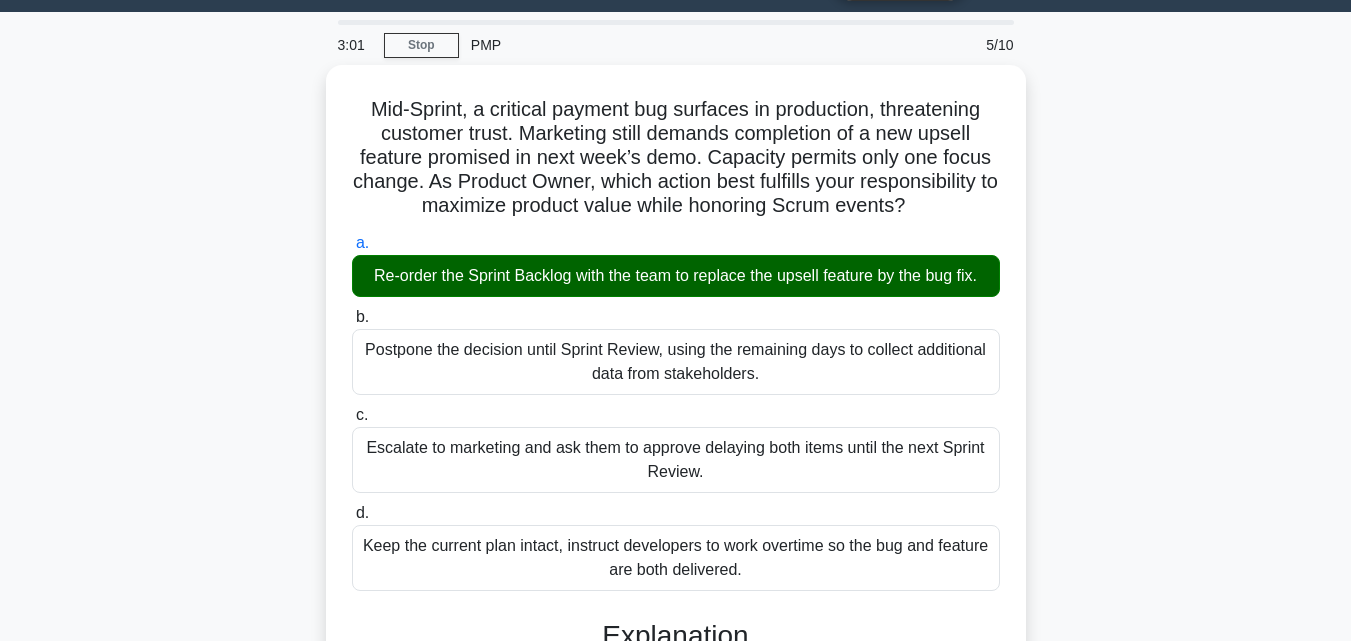 click on "3:01
Stop
PMP
5/10
Mid-Sprint, a critical payment bug surfaces in production, threatening customer trust. Marketing still demands completion of a new upsell feature promised in next week’s demo. Capacity permits only one focus change. As Product Owner, which action best fulfills your responsibility to maximize product value while honoring Scrum events?
.spinner_0XTQ{transform-origin:center;animation:spinner_y6GP .75s linear infinite}@keyframes spinner_y6GP{100%{transform:rotate(360deg)}}" at bounding box center (675, 596) 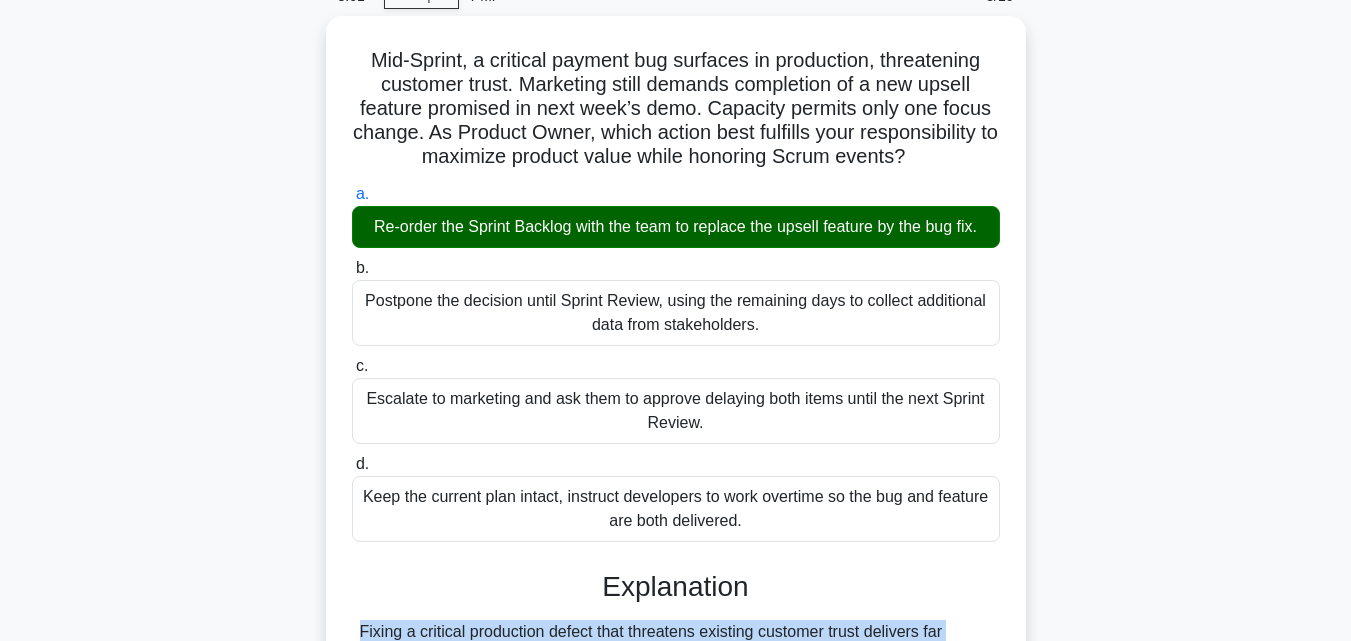 click on "3:01
Stop
PMP
5/10
Mid-Sprint, a critical payment bug surfaces in production, threatening customer trust. Marketing still demands completion of a new upsell feature promised in next week’s demo. Capacity permits only one focus change. As Product Owner, which action best fulfills your responsibility to maximize product value while honoring Scrum events?
.spinner_0XTQ{transform-origin:center;animation:spinner_y6GP .75s linear infinite}@keyframes spinner_y6GP{100%{transform:rotate(360deg)}}" at bounding box center (675, 547) 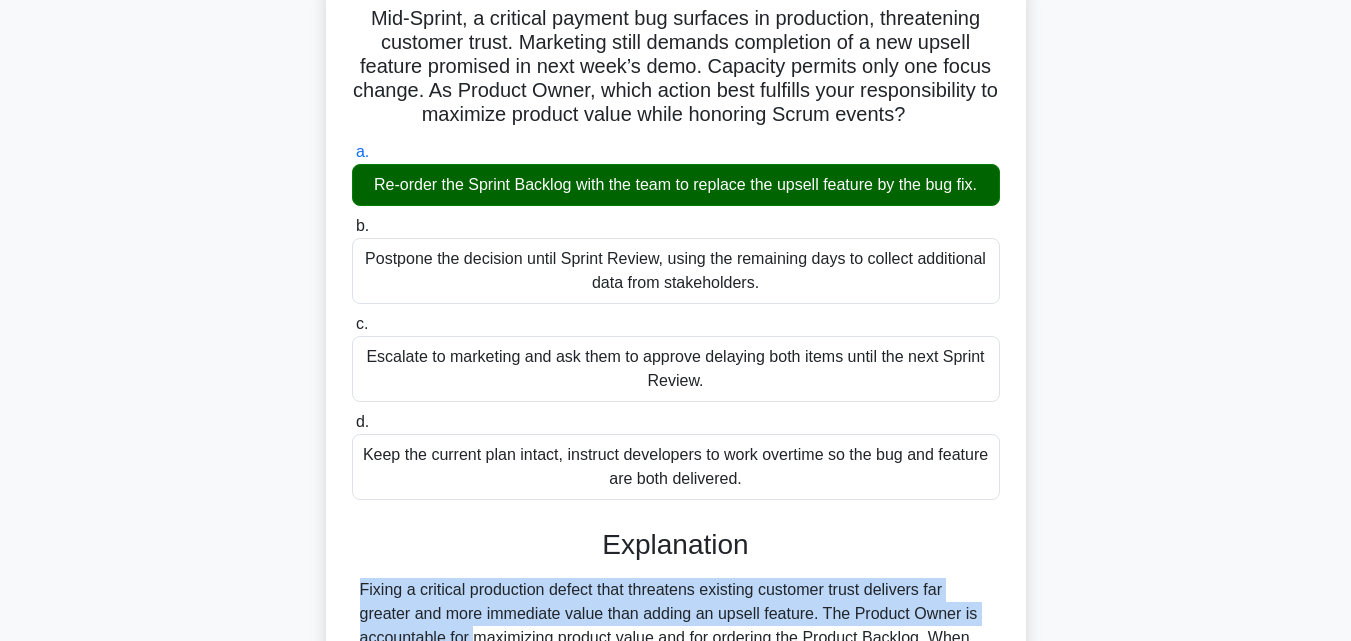 click on "3:00
Stop
PMP
5/10
Mid-Sprint, a critical payment bug surfaces in production, threatening customer trust. Marketing still demands completion of a new upsell feature promised in next week’s demo. Capacity permits only one focus change. As Product Owner, which action best fulfills your responsibility to maximize product value while honoring Scrum events?
.spinner_0XTQ{transform-origin:center;animation:spinner_y6GP .75s linear infinite}@keyframes spinner_y6GP{100%{transform:rotate(360deg)}}" at bounding box center (675, 505) 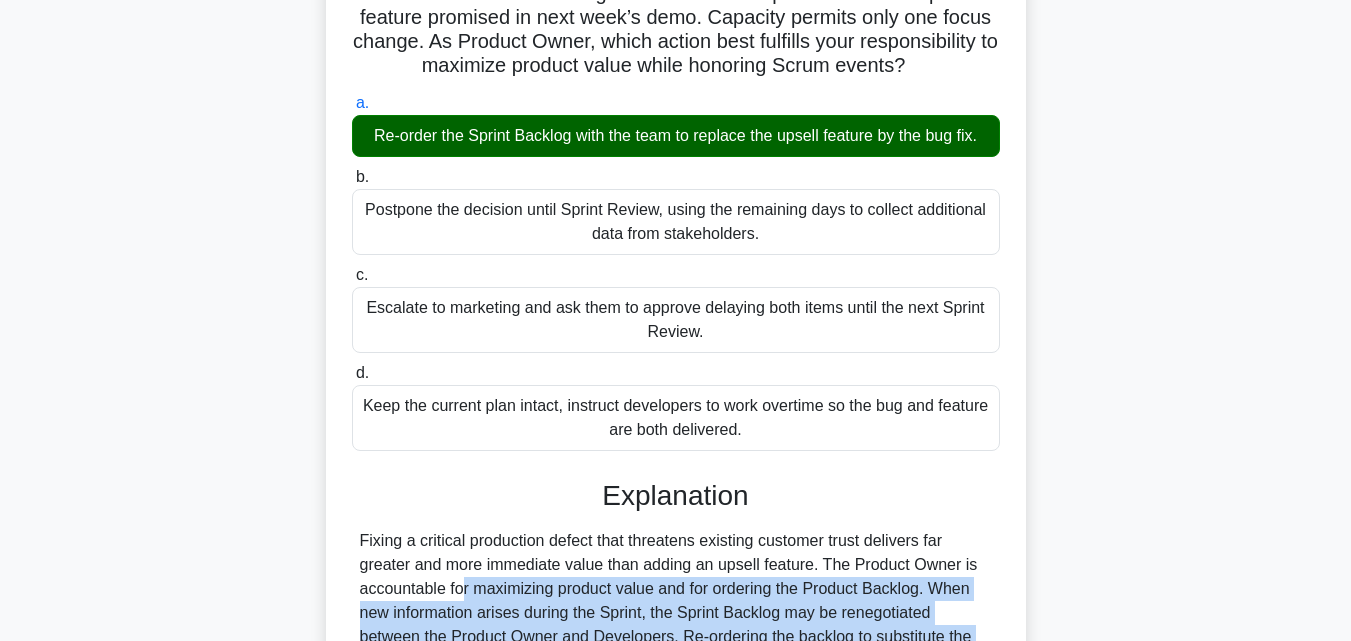click on "3:00
Stop
PMP
5/10
Mid-Sprint, a critical payment bug surfaces in production, threatening customer trust. Marketing still demands completion of a new upsell feature promised in next week’s demo. Capacity permits only one focus change. As Product Owner, which action best fulfills your responsibility to maximize product value while honoring Scrum events?
.spinner_0XTQ{transform-origin:center;animation:spinner_y6GP .75s linear infinite}@keyframes spinner_y6GP{100%{transform:rotate(360deg)}}" at bounding box center (675, 456) 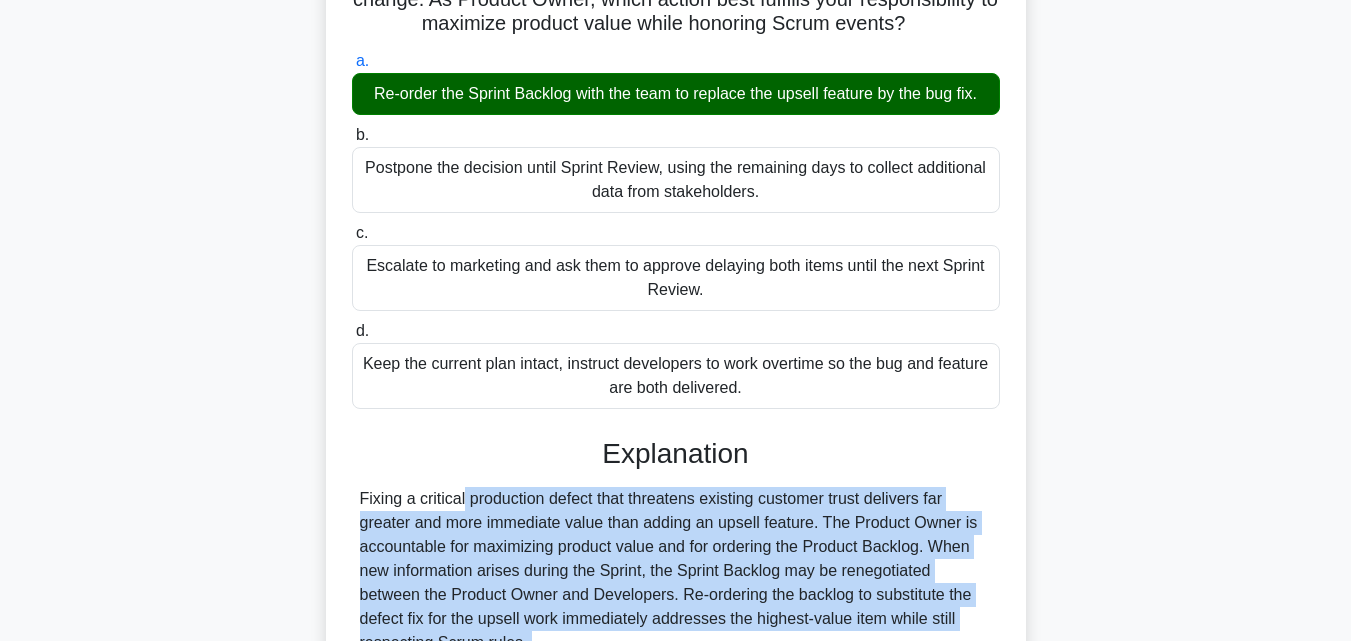 click on "3:00
Stop
PMP
5/10
Mid-Sprint, a critical payment bug surfaces in production, threatening customer trust. Marketing still demands completion of a new upsell feature promised in next week’s demo. Capacity permits only one focus change. As Product Owner, which action best fulfills your responsibility to maximize product value while honoring Scrum events?
.spinner_0XTQ{transform-origin:center;animation:spinner_y6GP .75s linear infinite}@keyframes spinner_y6GP{100%{transform:rotate(360deg)}}" at bounding box center [675, 414] 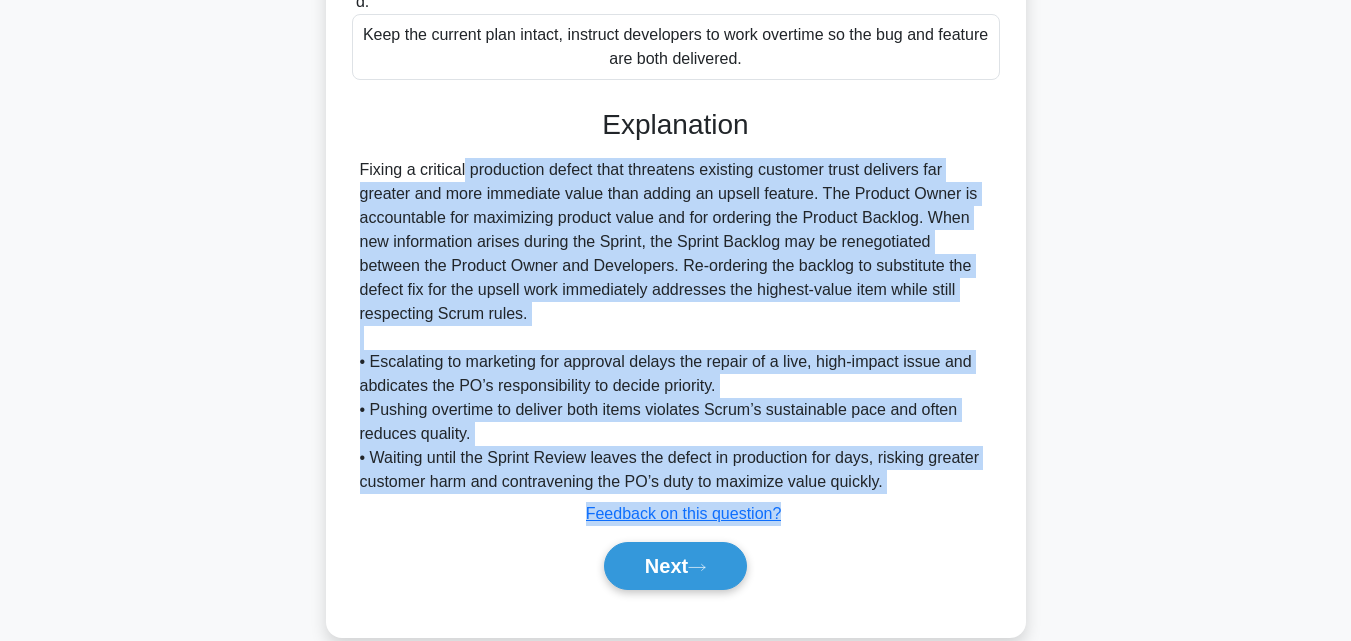 scroll, scrollTop: 593, scrollLeft: 0, axis: vertical 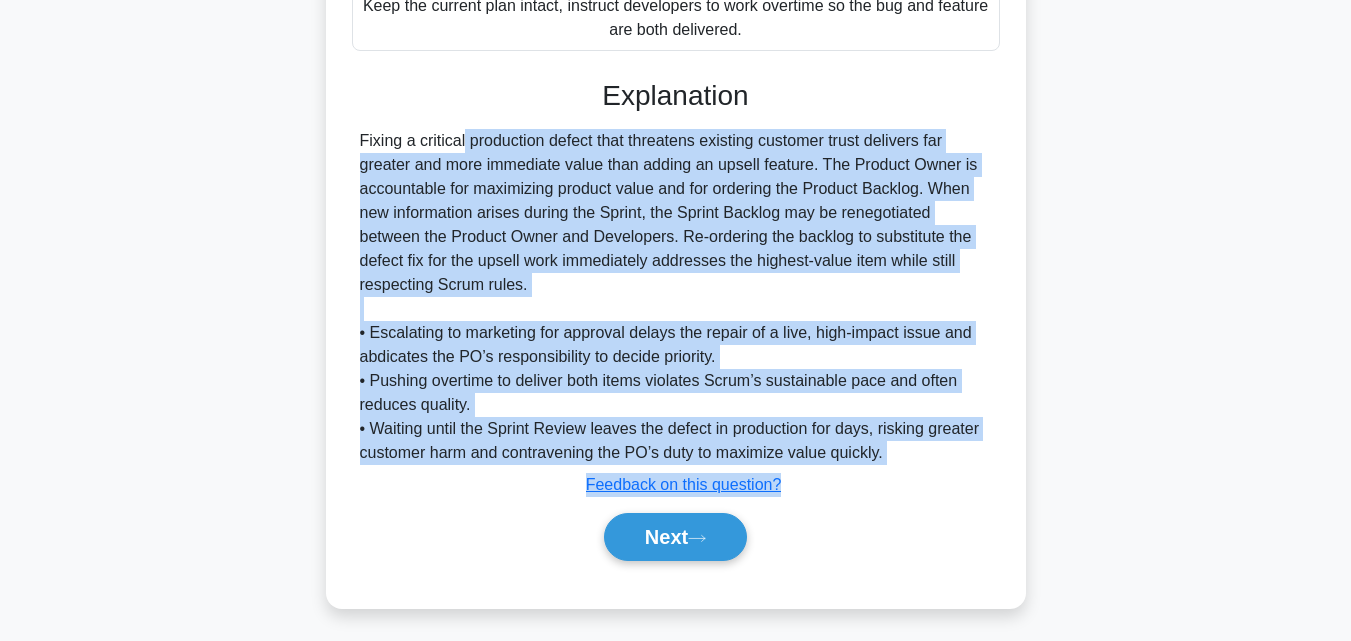 click on "2:59
Stop
PMP
5/10
Mid-Sprint, a critical payment bug surfaces in production, threatening customer trust. Marketing still demands completion of a new upsell feature promised in next week’s demo. Capacity permits only one focus change. As Product Owner, which action best fulfills your responsibility to maximize product value while honoring Scrum events?
.spinner_0XTQ{transform-origin:center;animation:spinner_y6GP .75s linear infinite}@keyframes spinner_y6GP{100%{transform:rotate(360deg)}}" at bounding box center [675, 56] 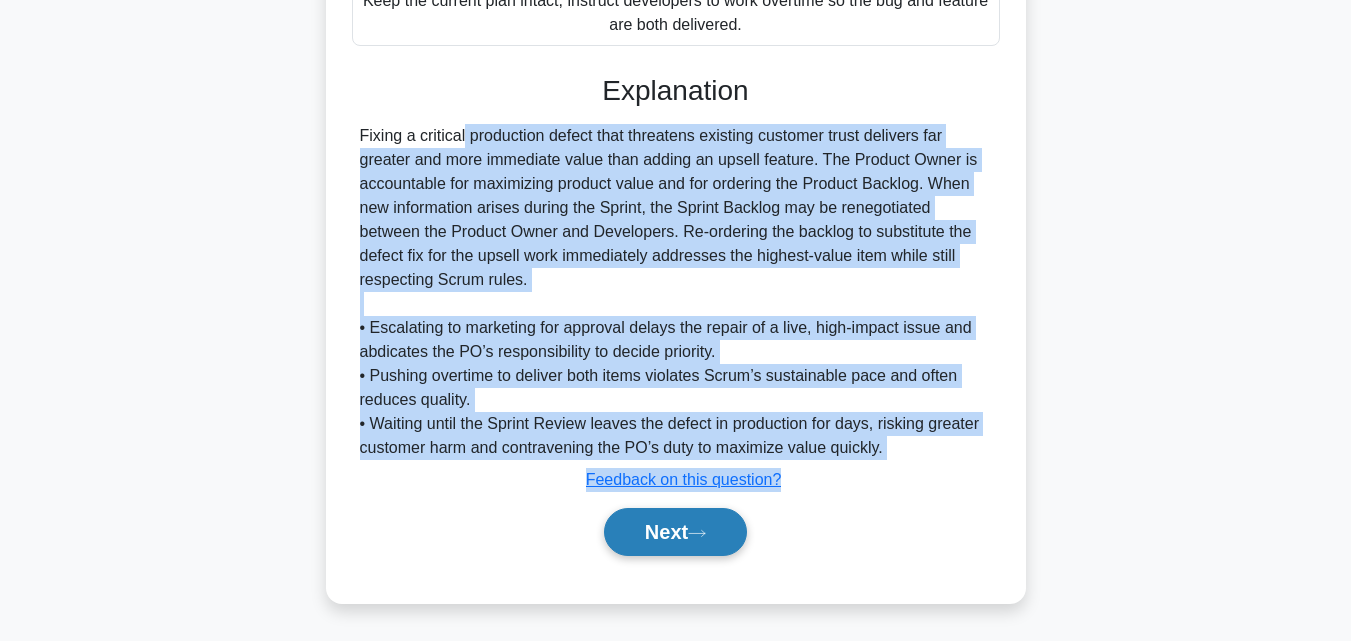 click on "Next" at bounding box center (675, 532) 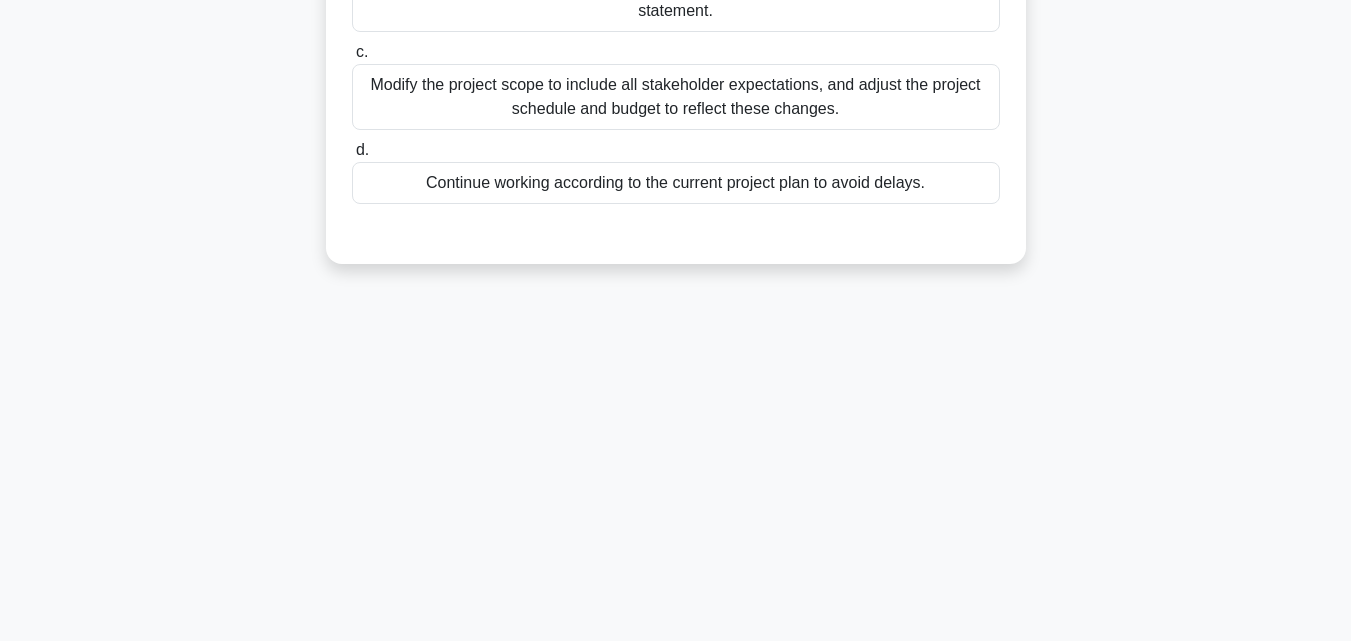 scroll, scrollTop: 439, scrollLeft: 0, axis: vertical 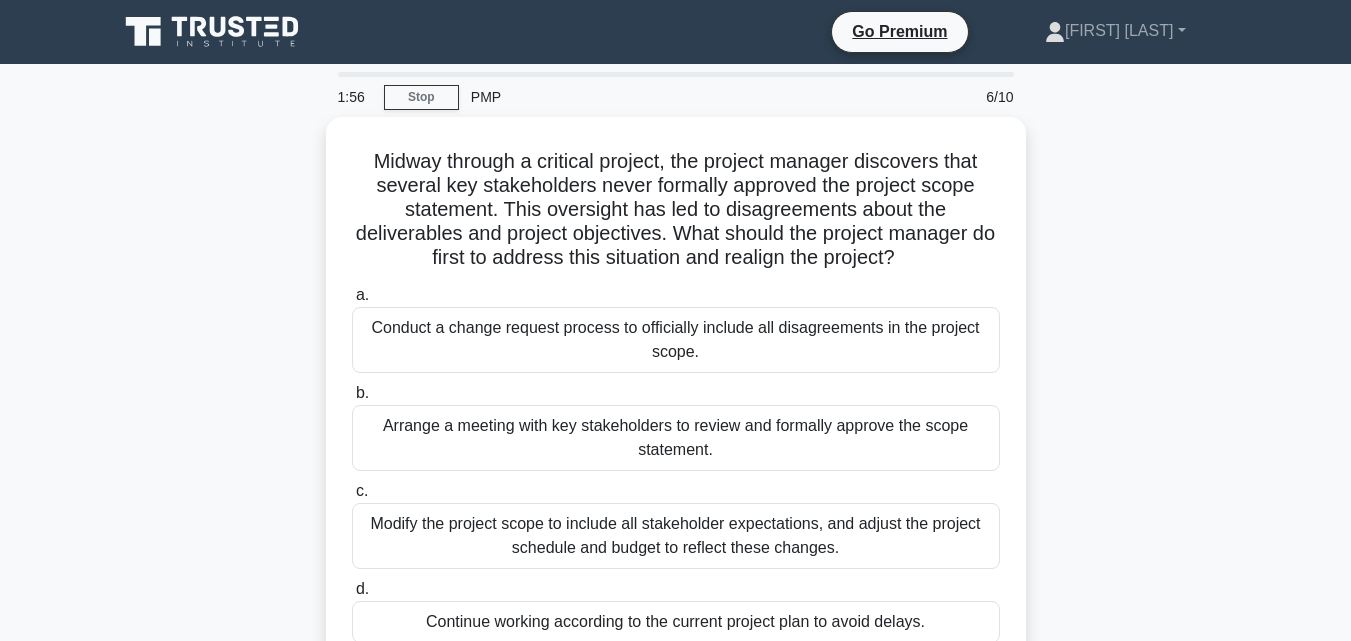 click on "1:56
Stop
PMP
6/10
Midway through a critical project, the project manager discovers that several key stakeholders never formally approved the project scope statement. This oversight has led to disagreements about the deliverables and project objectives. What should the project manager do first to address this situation and realign the project?
.spinner_0XTQ{transform-origin:center;animation:spinner_y6GP .75s linear infinite}@keyframes spinner_y6GP{100%{transform:rotate(360deg)}}
a. b." at bounding box center [675, 572] 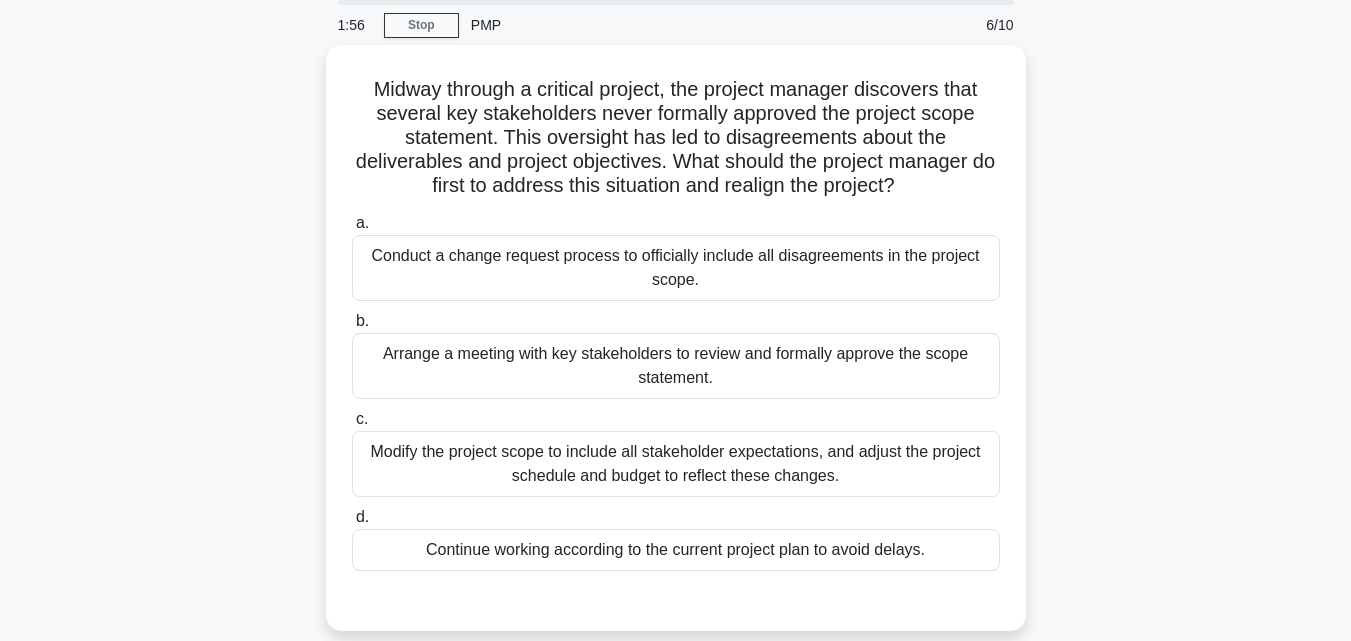 click on "1:56
Stop
PMP
6/10
Midway through a critical project, the project manager discovers that several key stakeholders never formally approved the project scope statement. This oversight has led to disagreements about the deliverables and project objectives. What should the project manager do first to address this situation and realign the project?
.spinner_0XTQ{transform-origin:center;animation:spinner_y6GP .75s linear infinite}@keyframes spinner_y6GP{100%{transform:rotate(360deg)}}
a. b." at bounding box center [675, 500] 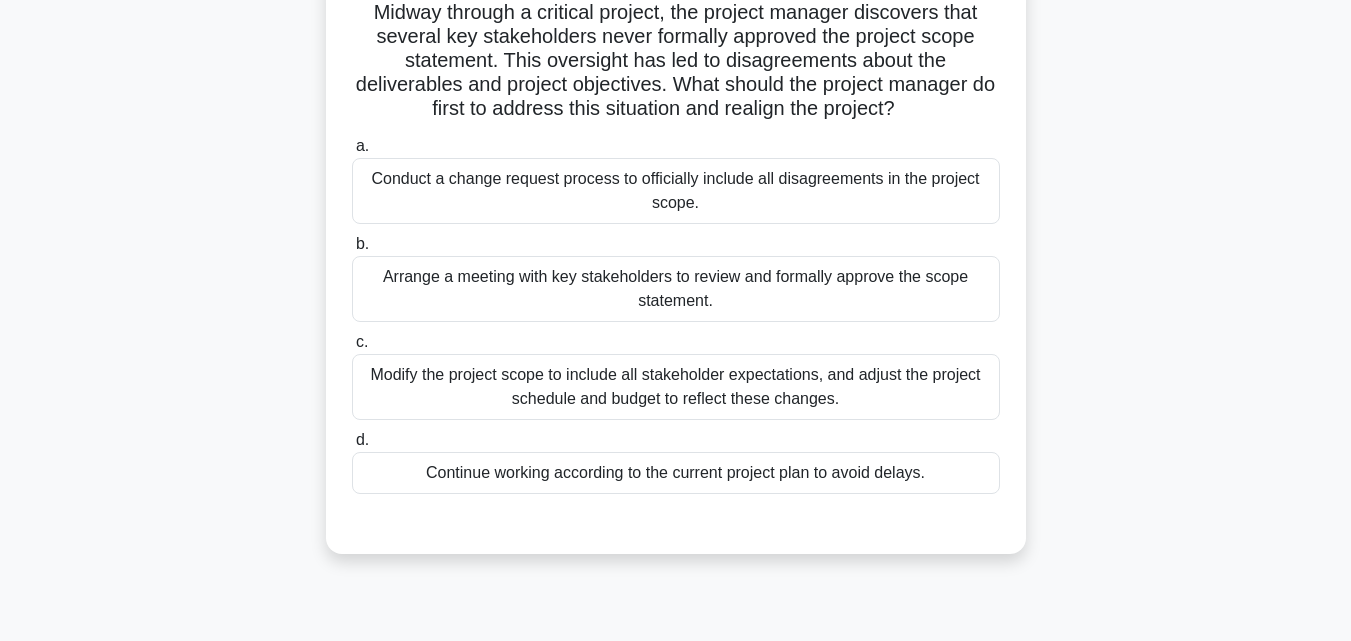 click on "Arrange a meeting with key stakeholders to review and formally approve the scope statement." at bounding box center [676, 289] 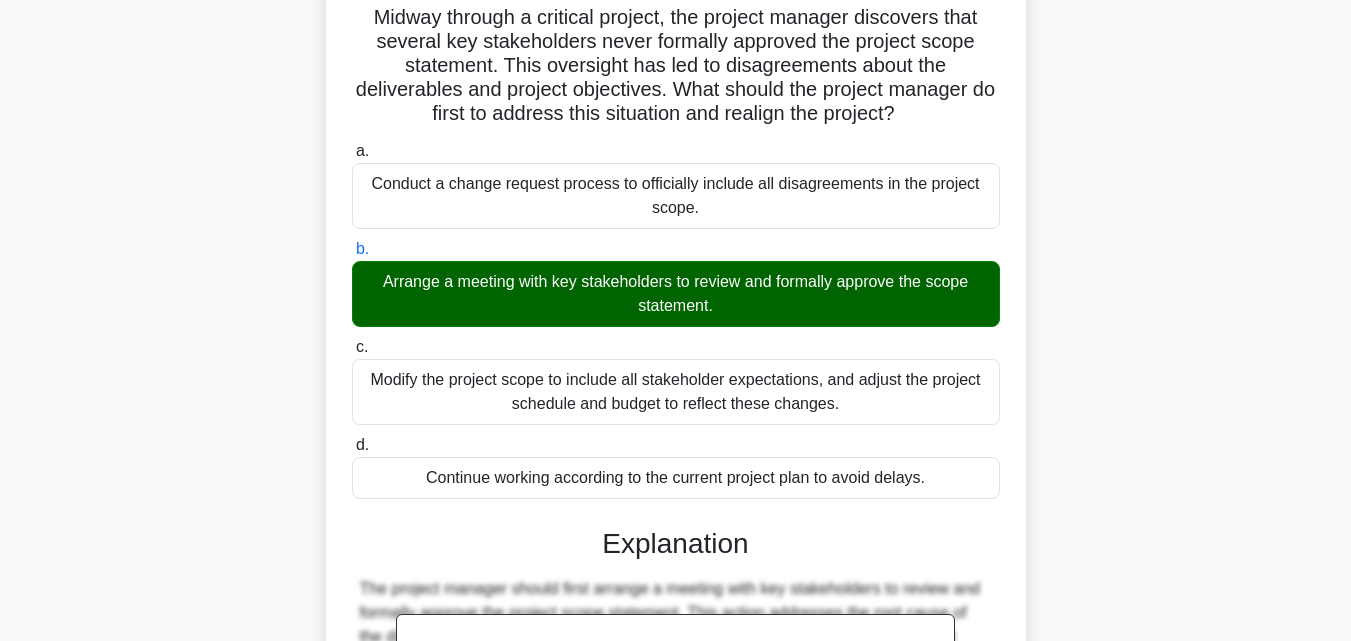 click on "1:23
Stop
PMP
6/10
Midway through a critical project, the project manager discovers that several key stakeholders never formally approved the project scope statement. This oversight has led to disagreements about the deliverables and project objectives. What should the project manager do first to address this situation and realign the project?
.spinner_0XTQ{transform-origin:center;animation:spinner_y6GP .75s linear infinite}@keyframes spinner_y6GP{100%{transform:rotate(360deg)}}
a. b." at bounding box center [675, 456] 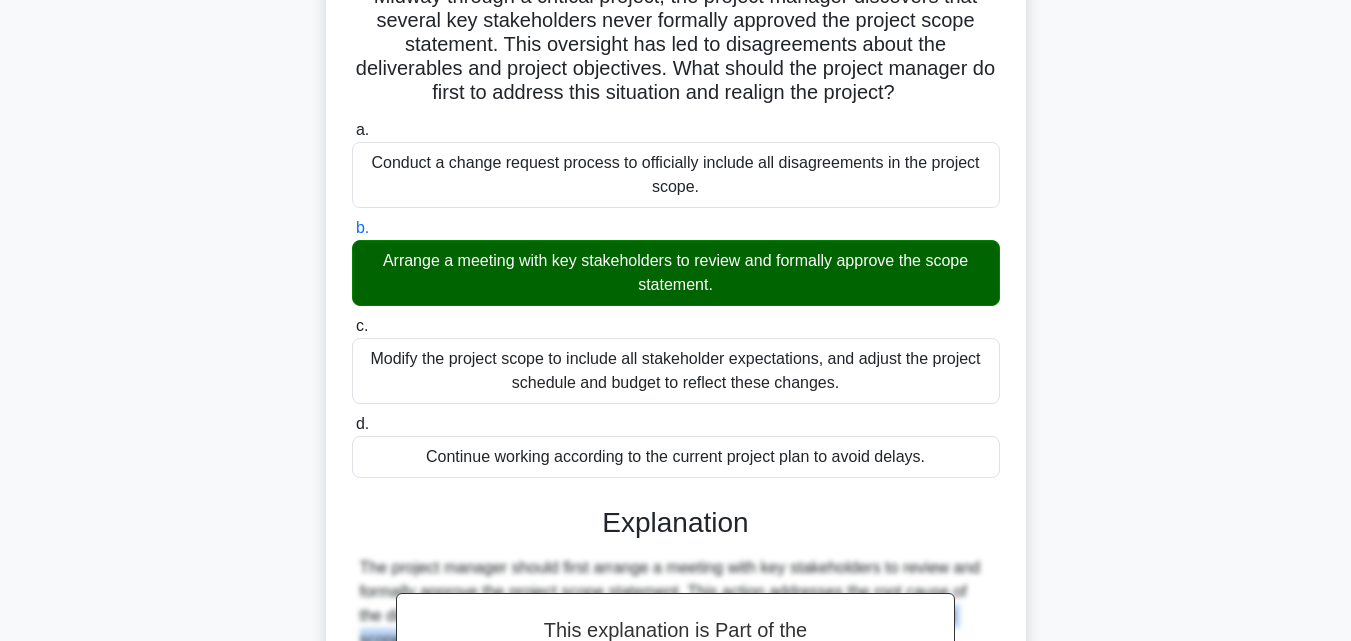 click on "1:22
Stop
PMP
6/10
Midway through a critical project, the project manager discovers that several key stakeholders never formally approved the project scope statement. This oversight has led to disagreements about the deliverables and project objectives. What should the project manager do first to address this situation and realign the project?
.spinner_0XTQ{transform-origin:center;animation:spinner_y6GP .75s linear infinite}@keyframes spinner_y6GP{100%{transform:rotate(360deg)}}
a. b." at bounding box center (675, 435) 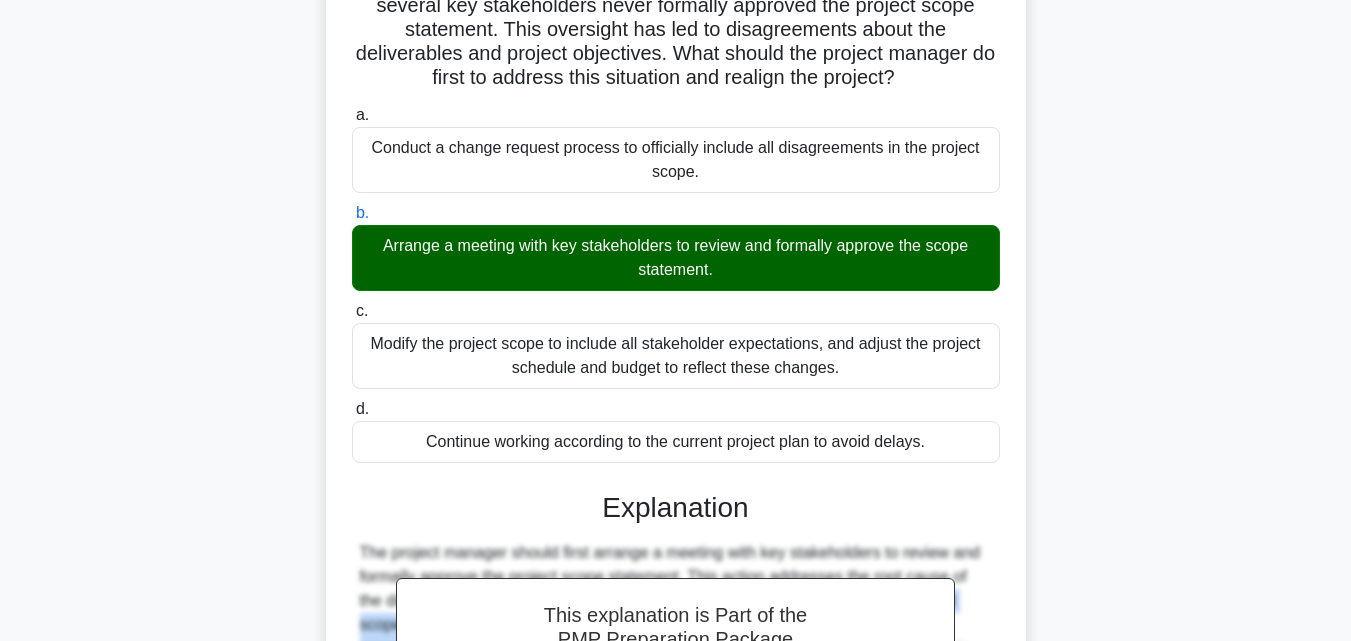 click on "1:21
Stop
PMP
6/10
Midway through a critical project, the project manager discovers that several key stakeholders never formally approved the project scope statement. This oversight has led to disagreements about the deliverables and project objectives. What should the project manager do first to address this situation and realign the project?
.spinner_0XTQ{transform-origin:center;animation:spinner_y6GP .75s linear infinite}@keyframes spinner_y6GP{100%{transform:rotate(360deg)}}
a. b." at bounding box center (675, 420) 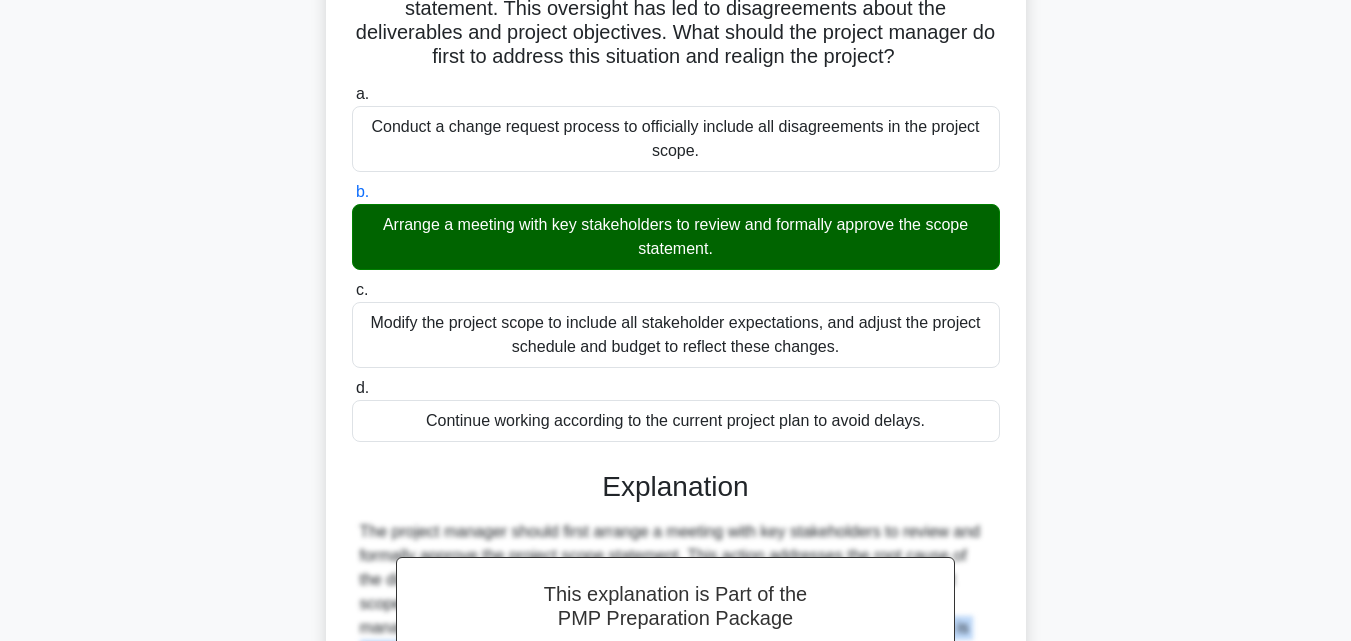 click on "1:21
Stop
PMP
6/10
Midway through a critical project, the project manager discovers that several key stakeholders never formally approved the project scope statement. This oversight has led to disagreements about the deliverables and project objectives. What should the project manager do first to address this situation and realign the project?
.spinner_0XTQ{transform-origin:center;animation:spinner_y6GP .75s linear infinite}@keyframes spinner_y6GP{100%{transform:rotate(360deg)}}
a. b." at bounding box center [675, 399] 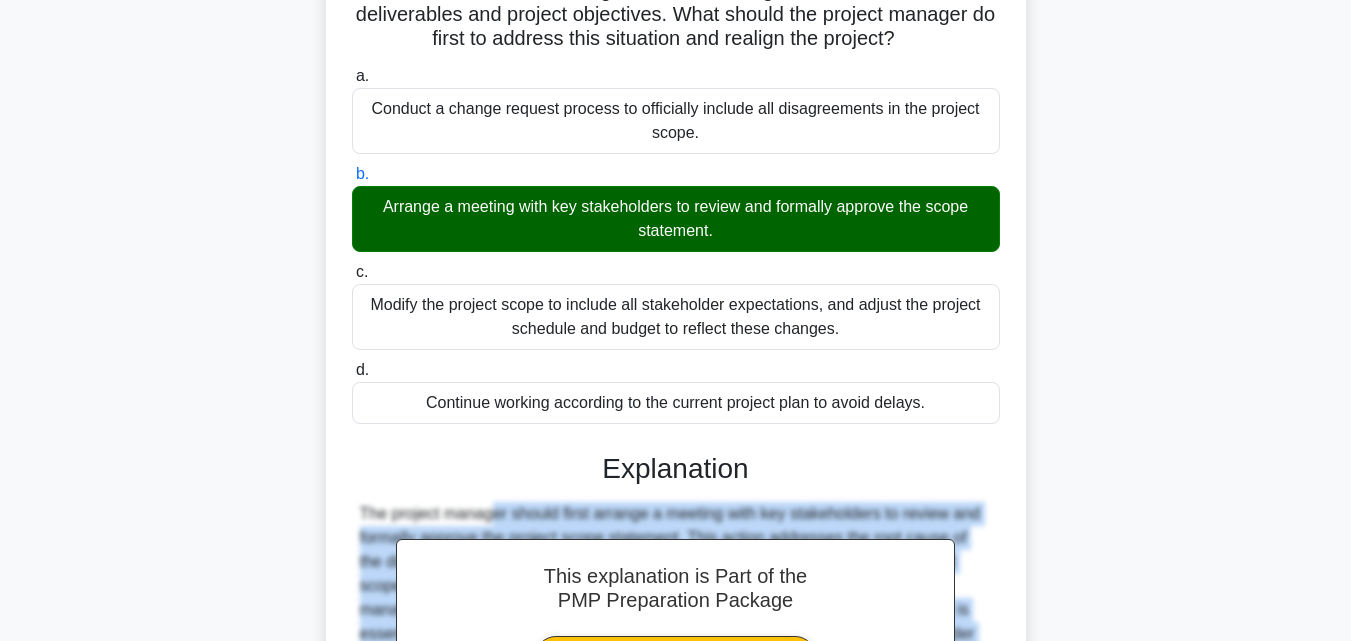 click on "1:21
Stop
PMP
6/10
Midway through a critical project, the project manager discovers that several key stakeholders never formally approved the project scope statement. This oversight has led to disagreements about the deliverables and project objectives. What should the project manager do first to address this situation and realign the project?
.spinner_0XTQ{transform-origin:center;animation:spinner_y6GP .75s linear infinite}@keyframes spinner_y6GP{100%{transform:rotate(360deg)}}
a. b." at bounding box center (675, 381) 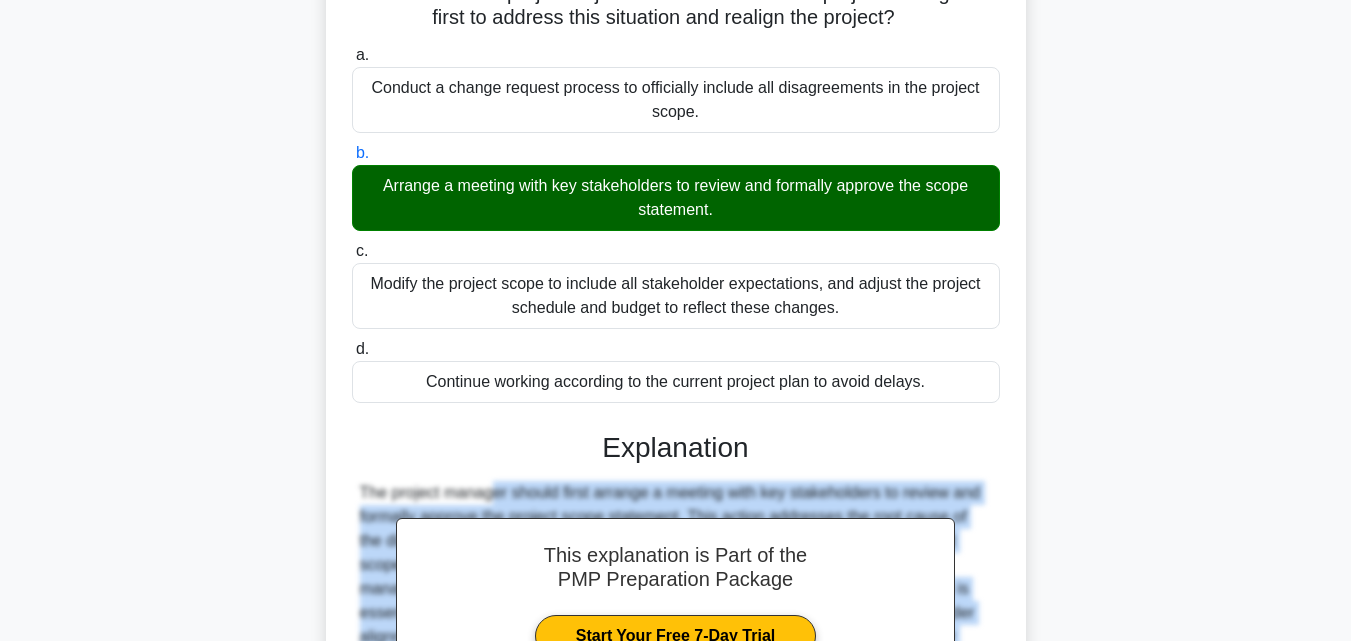 click on "1:20
Stop
PMP
6/10
Midway through a critical project, the project manager discovers that several key stakeholders never formally approved the project scope statement. This oversight has led to disagreements about the deliverables and project objectives. What should the project manager do first to address this situation and realign the project?
.spinner_0XTQ{transform-origin:center;animation:spinner_y6GP .75s linear infinite}@keyframes spinner_y6GP{100%{transform:rotate(360deg)}}
a. b." at bounding box center (675, 360) 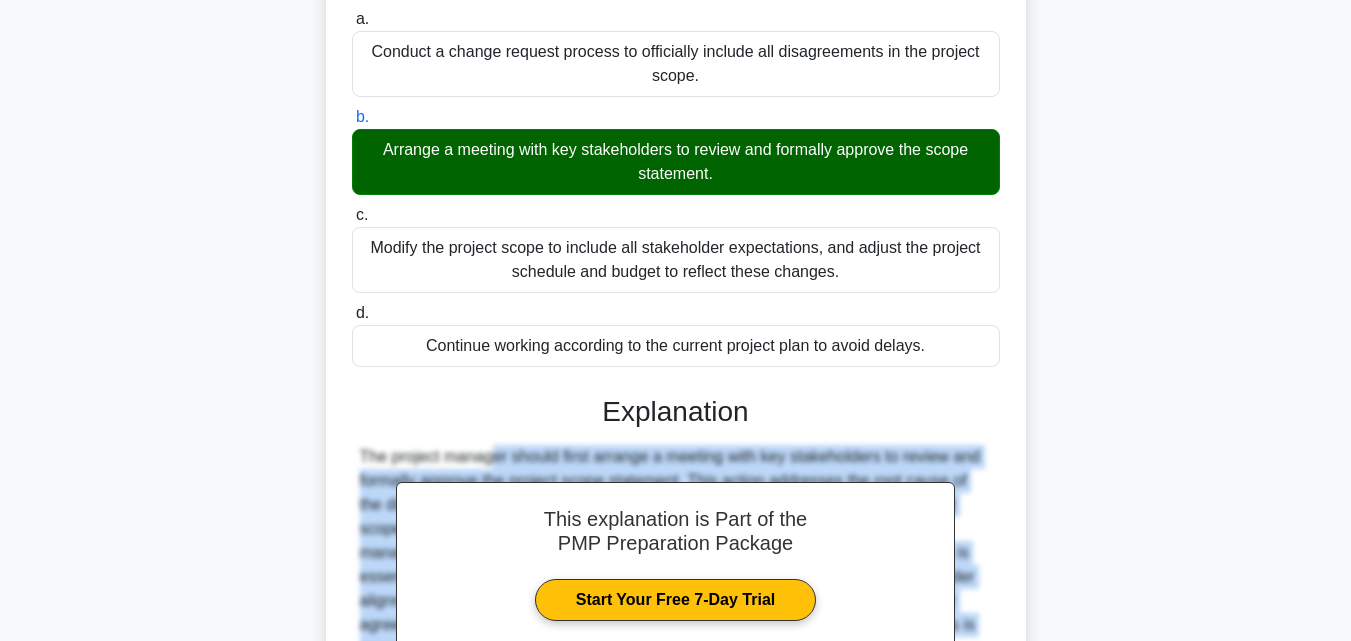 click on "1:20
Stop
PMP
6/10
Midway through a critical project, the project manager discovers that several key stakeholders never formally approved the project scope statement. This oversight has led to disagreements about the deliverables and project objectives. What should the project manager do first to address this situation and realign the project?
.spinner_0XTQ{transform-origin:center;animation:spinner_y6GP .75s linear infinite}@keyframes spinner_y6GP{100%{transform:rotate(360deg)}}
a. b." at bounding box center [675, 324] 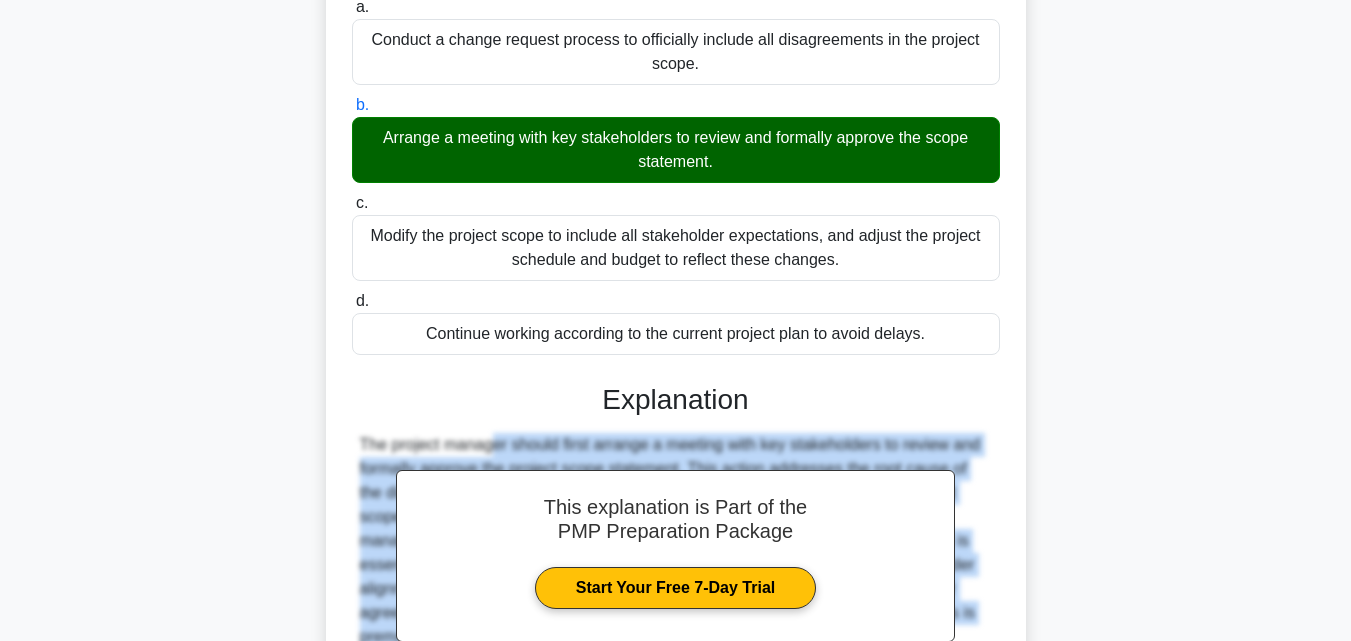 click on "1:19
Stop
PMP
6/10
Midway through a critical project, the project manager discovers that several key stakeholders never formally approved the project scope statement. This oversight has led to disagreements about the deliverables and project objectives. What should the project manager do first to address this situation and realign the project?
.spinner_0XTQ{transform-origin:center;animation:spinner_y6GP .75s linear infinite}@keyframes spinner_y6GP{100%{transform:rotate(360deg)}}
a. b." at bounding box center [675, 312] 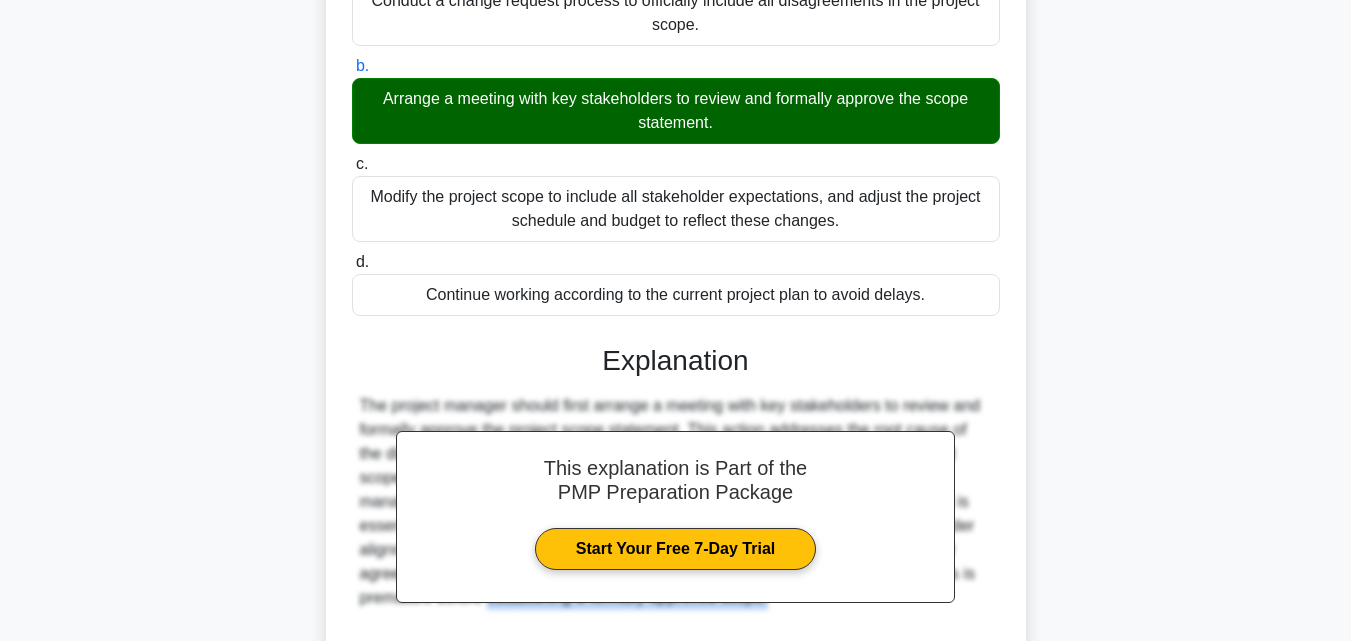 click on "1:19
Stop
PMP
6/10
Midway through a critical project, the project manager discovers that several key stakeholders never formally approved the project scope statement. This oversight has led to disagreements about the deliverables and project objectives. What should the project manager do first to address this situation and realign the project?
.spinner_0XTQ{transform-origin:center;animation:spinner_y6GP .75s linear infinite}@keyframes spinner_y6GP{100%{transform:rotate(360deg)}}
a. b." at bounding box center (675, 273) 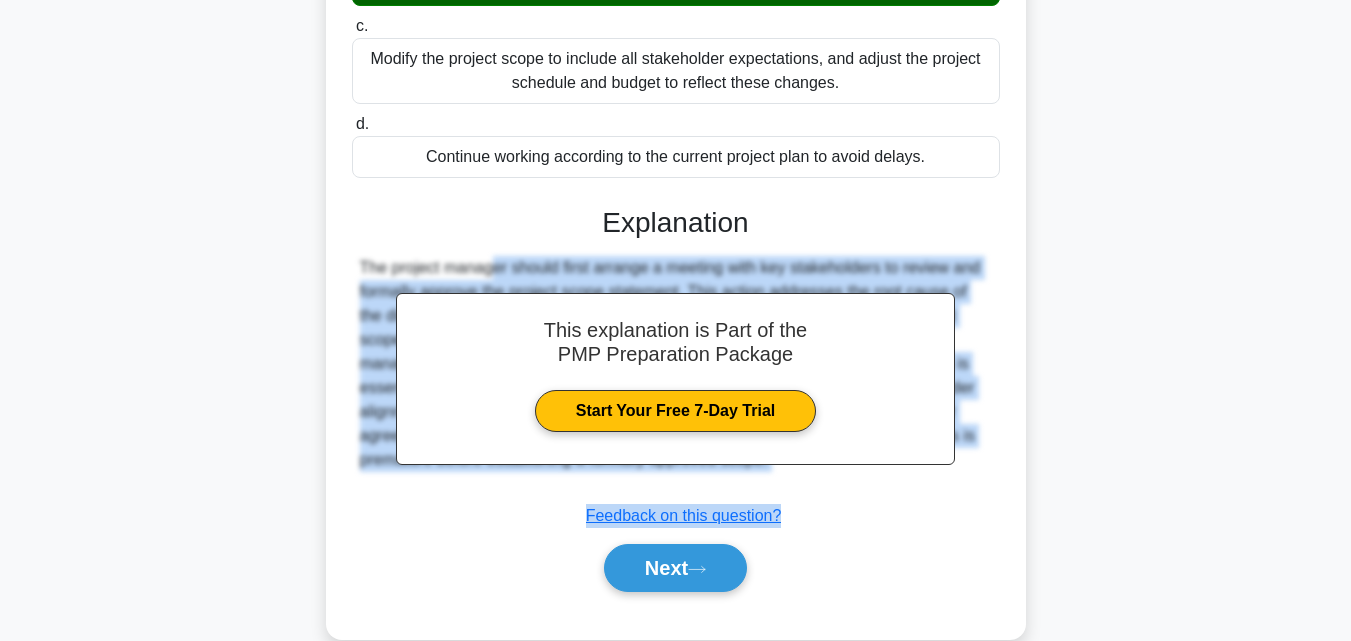 scroll, scrollTop: 497, scrollLeft: 0, axis: vertical 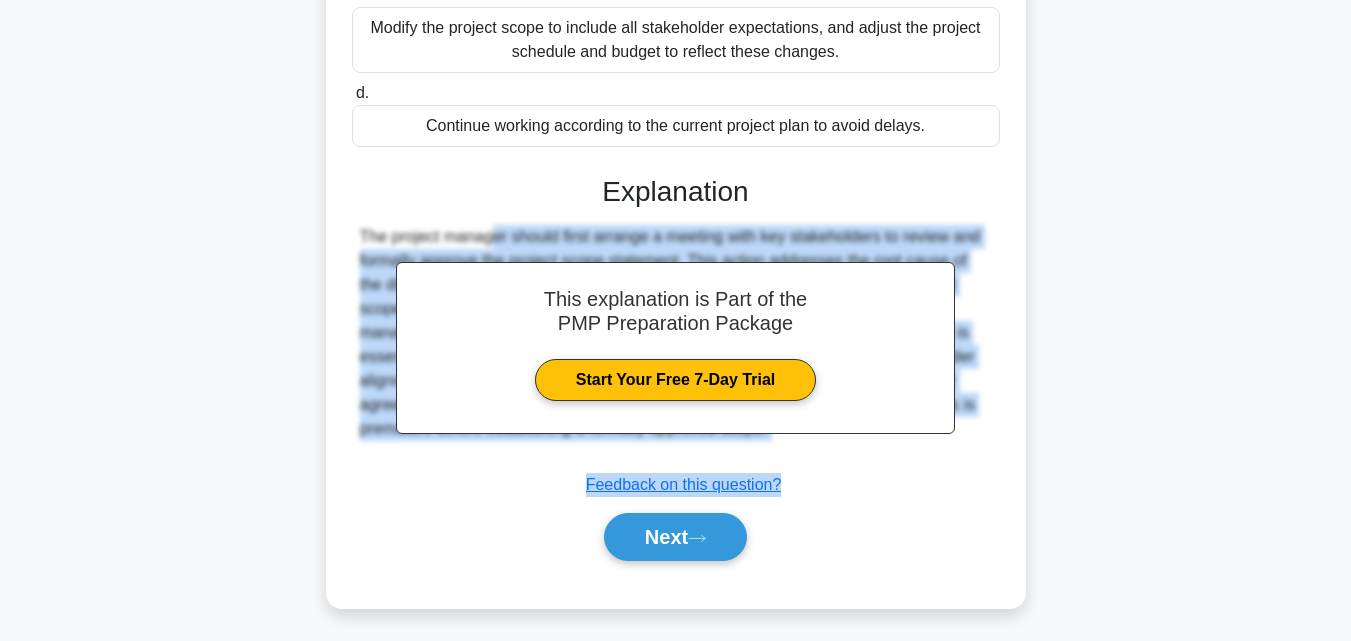 click on "1:18
Stop
PMP
6/10
Midway through a critical project, the project manager discovers that several key stakeholders never formally approved the project scope statement. This oversight has led to disagreements about the deliverables and project objectives. What should the project manager do first to address this situation and realign the project?
.spinner_0XTQ{transform-origin:center;animation:spinner_y6GP .75s linear infinite}@keyframes spinner_y6GP{100%{transform:rotate(360deg)}}
a. b." at bounding box center (675, 104) 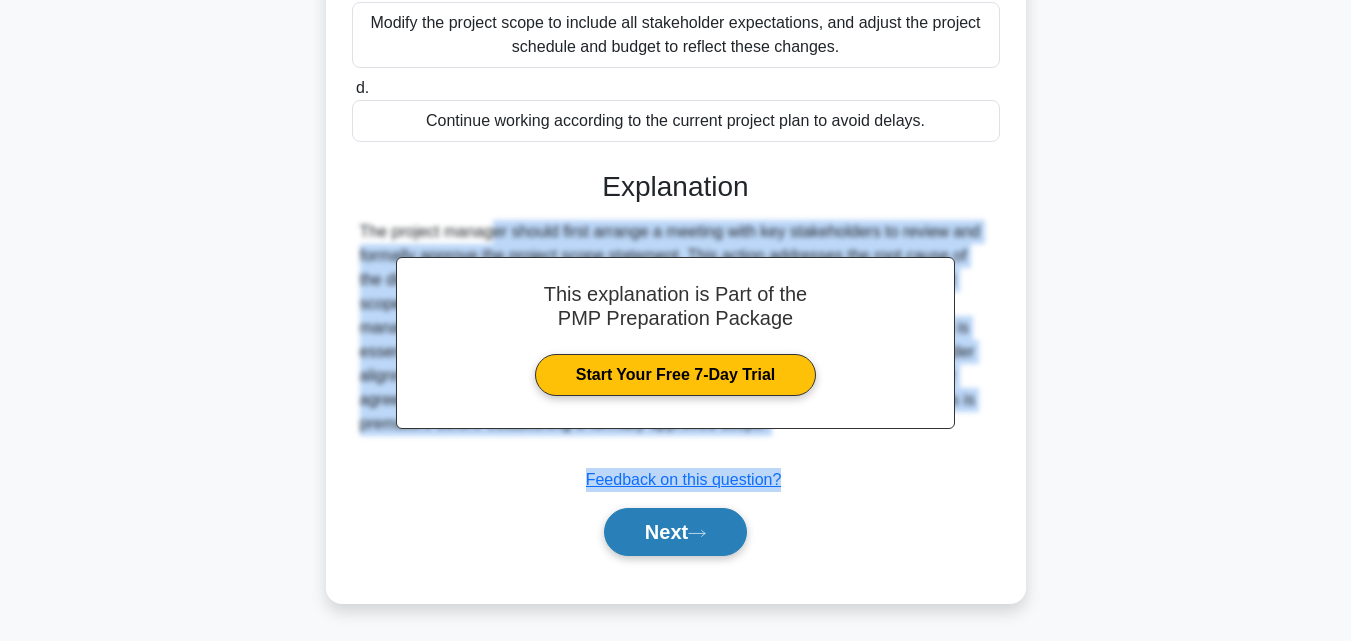 click on "Next" at bounding box center (675, 532) 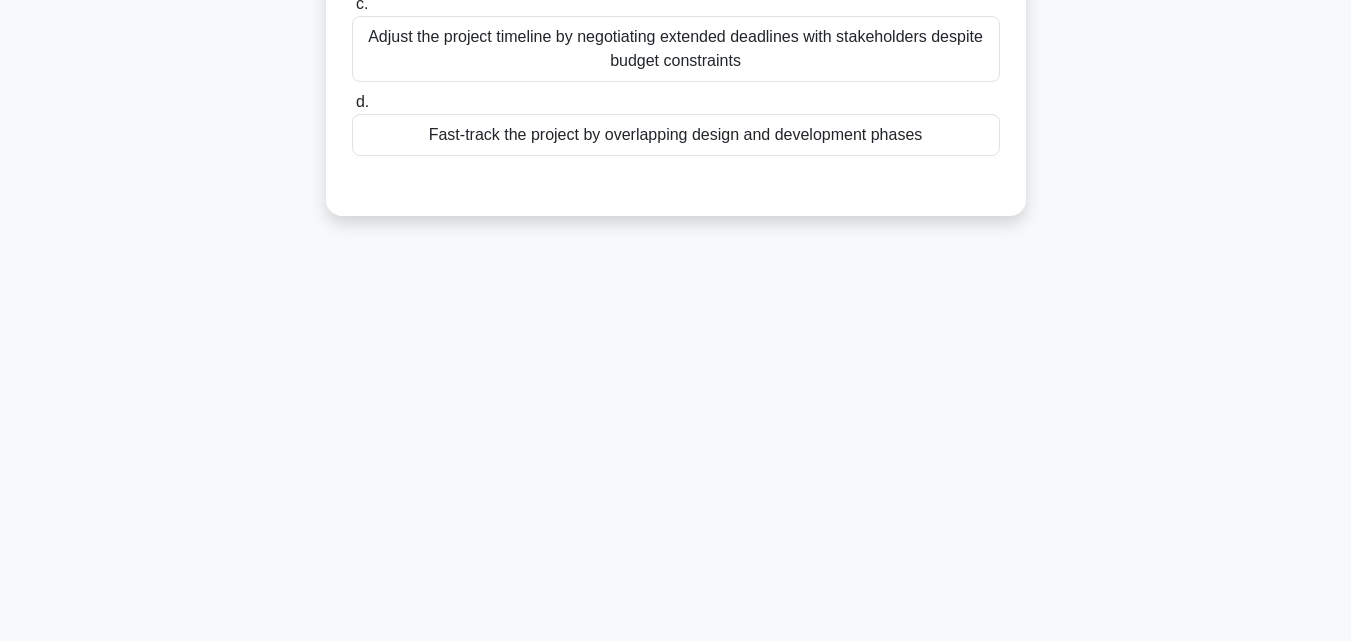 scroll, scrollTop: 439, scrollLeft: 0, axis: vertical 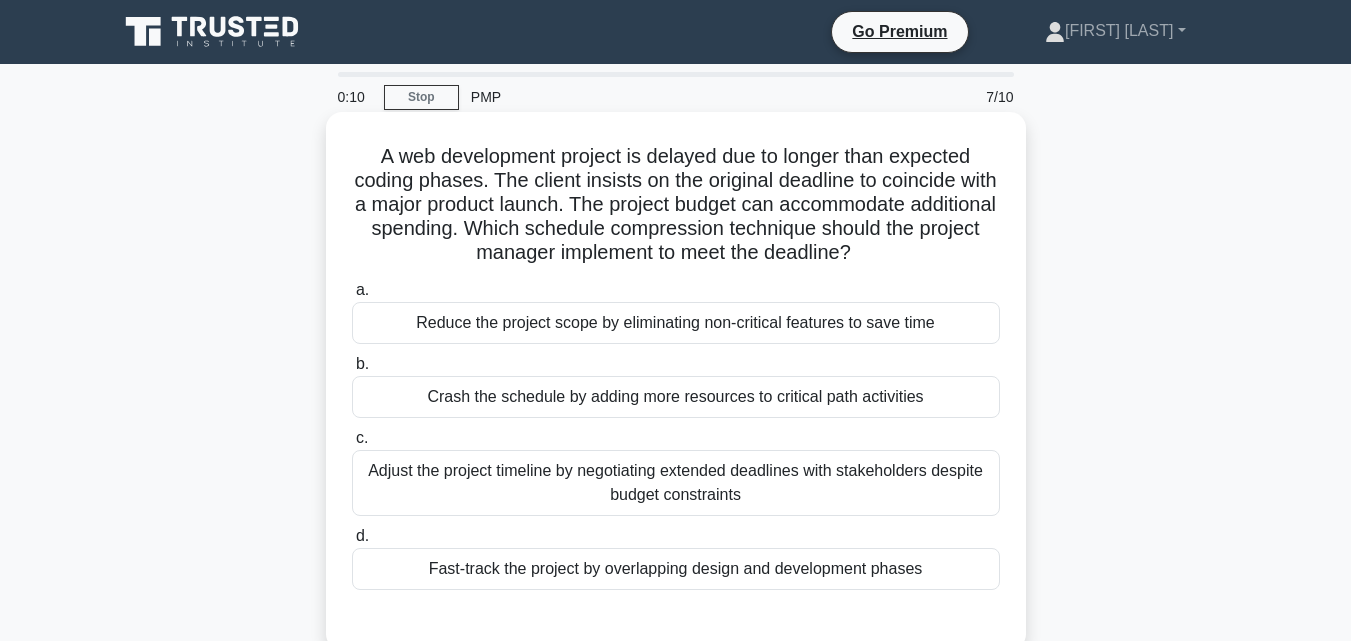 click on "Fast-track the project by overlapping design and development phases" at bounding box center (676, 569) 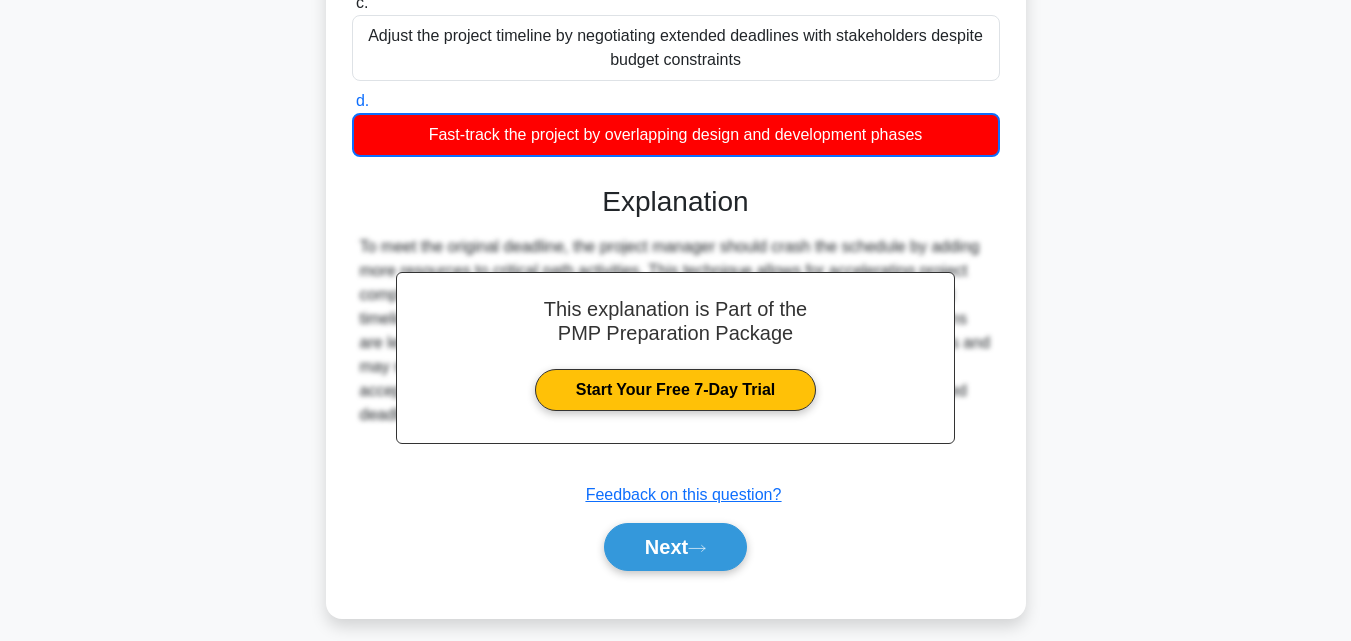 scroll, scrollTop: 451, scrollLeft: 0, axis: vertical 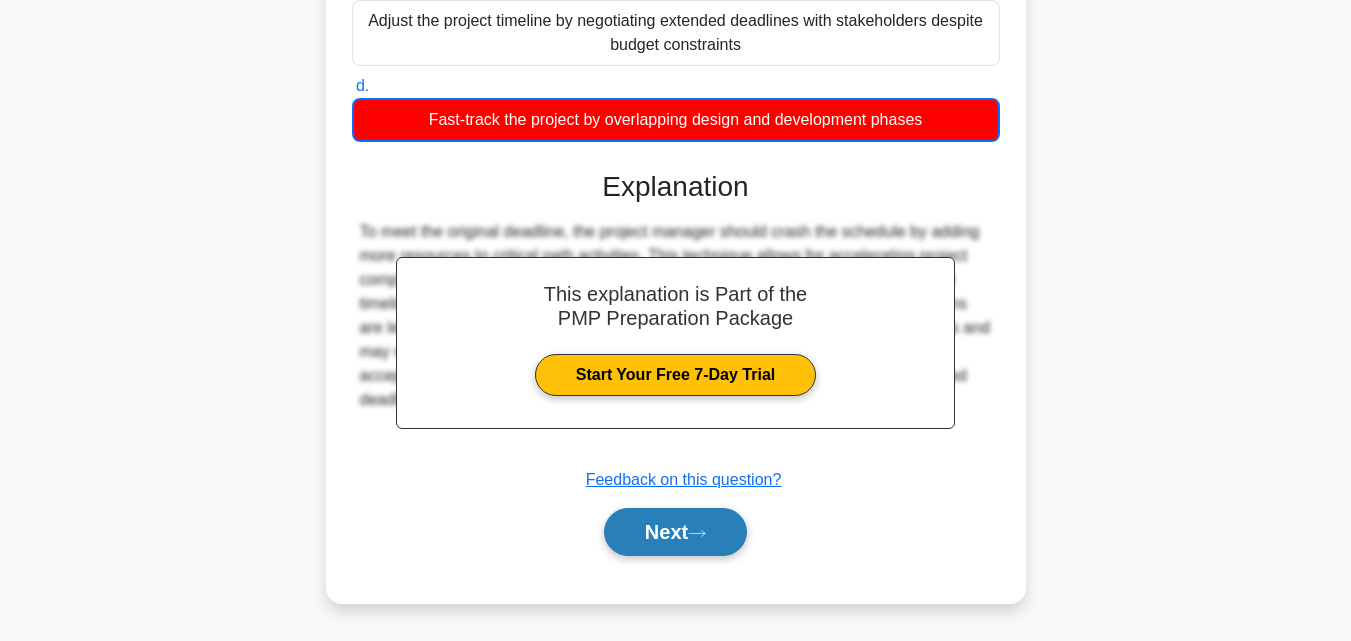 click on "Next" at bounding box center [675, 532] 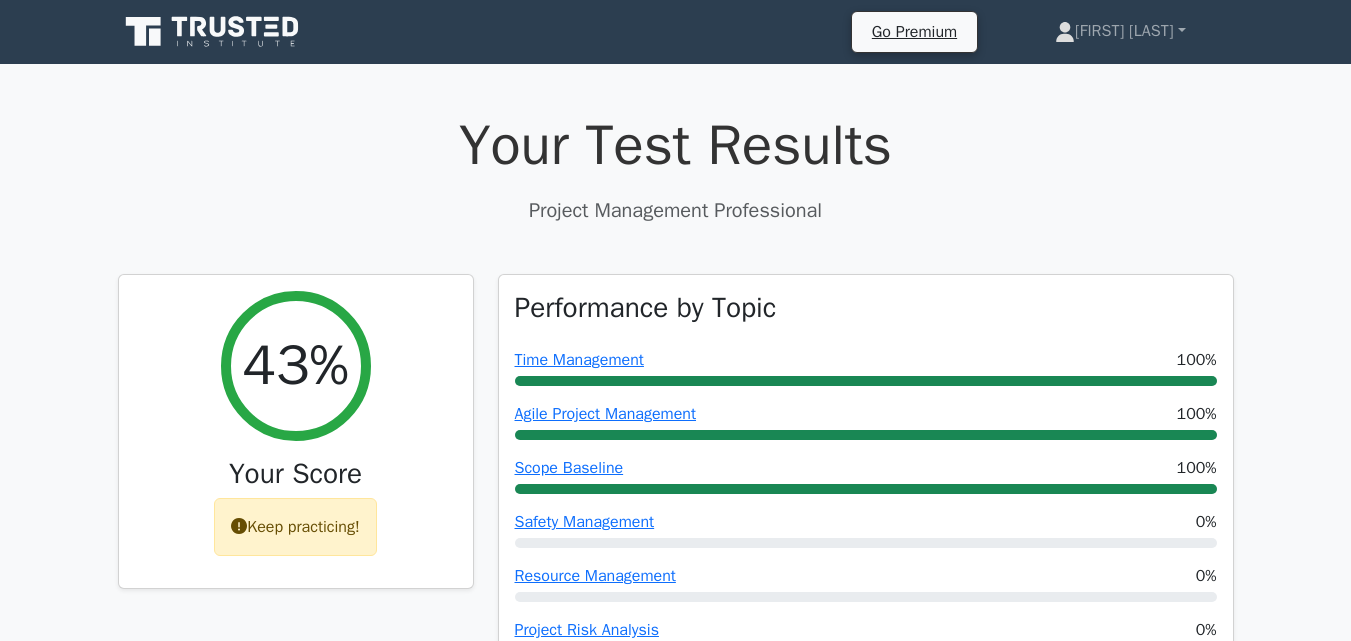 scroll, scrollTop: 0, scrollLeft: 0, axis: both 